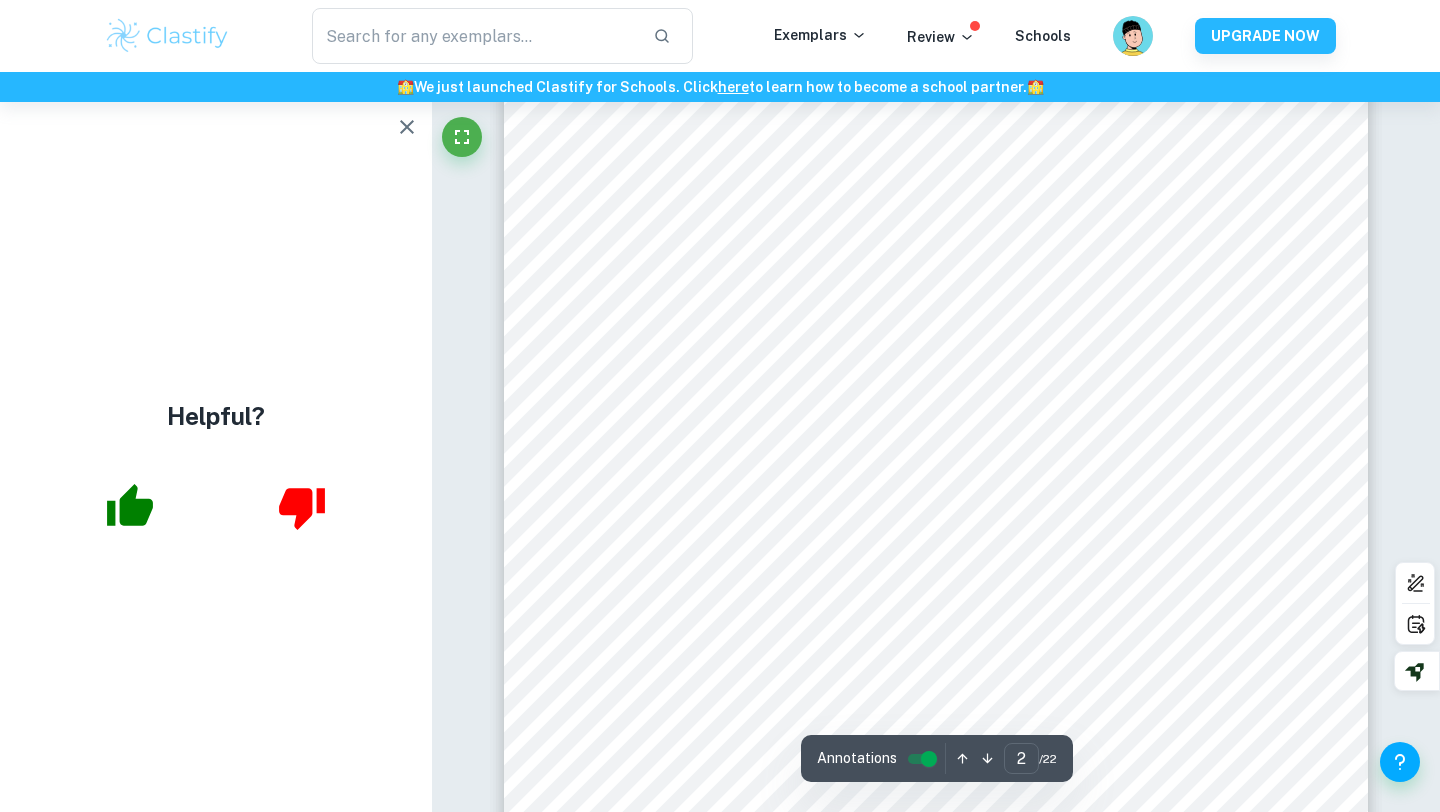 scroll, scrollTop: 1594, scrollLeft: 0, axis: vertical 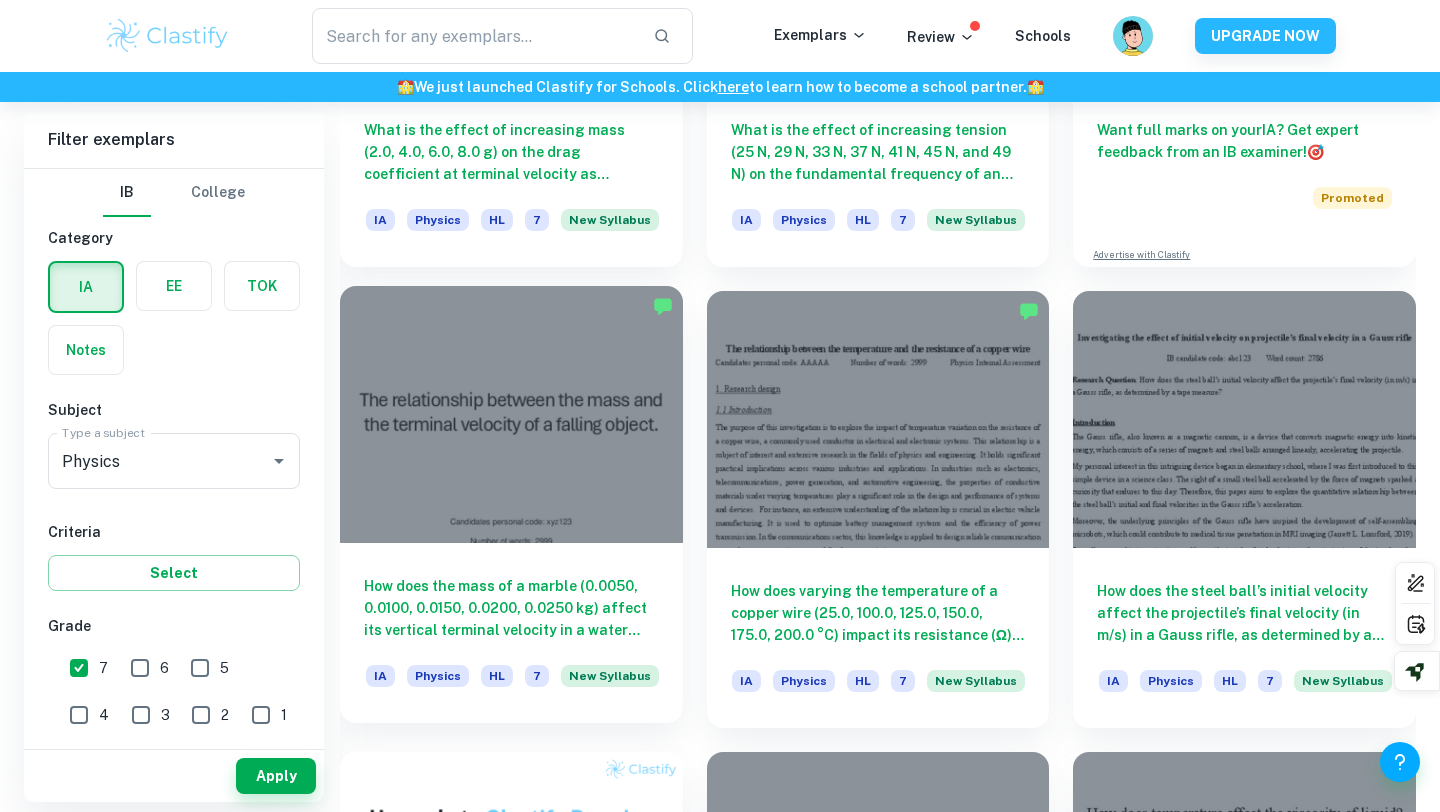 click on "How does the mass of a marble (0.0050, 0.0100, 0.0150, 0.0200, 0.0250 kg) affect its vertical terminal velocity in a water container when dropped from a constant height measured using video analysis software?" at bounding box center (511, 608) 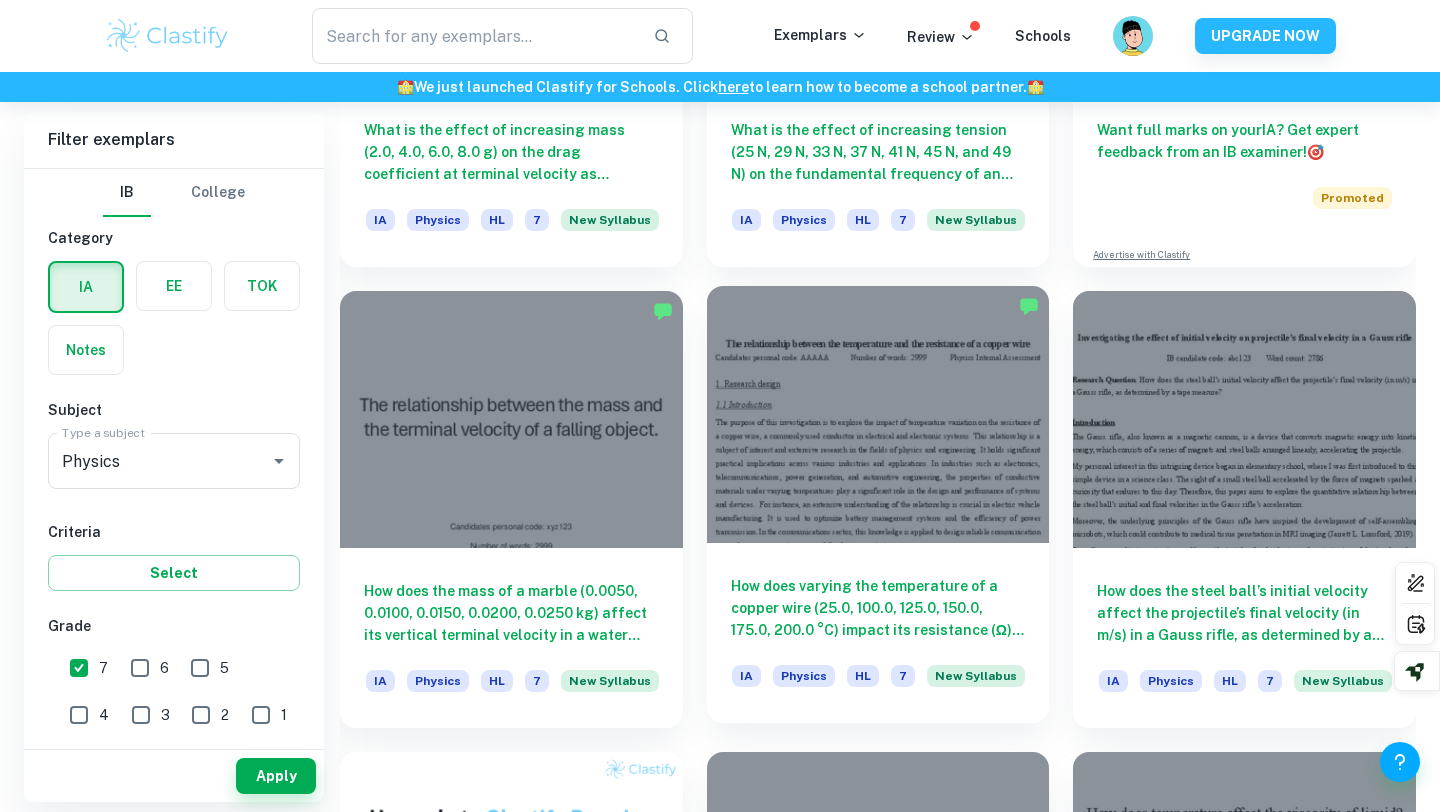 click at bounding box center (878, 414) 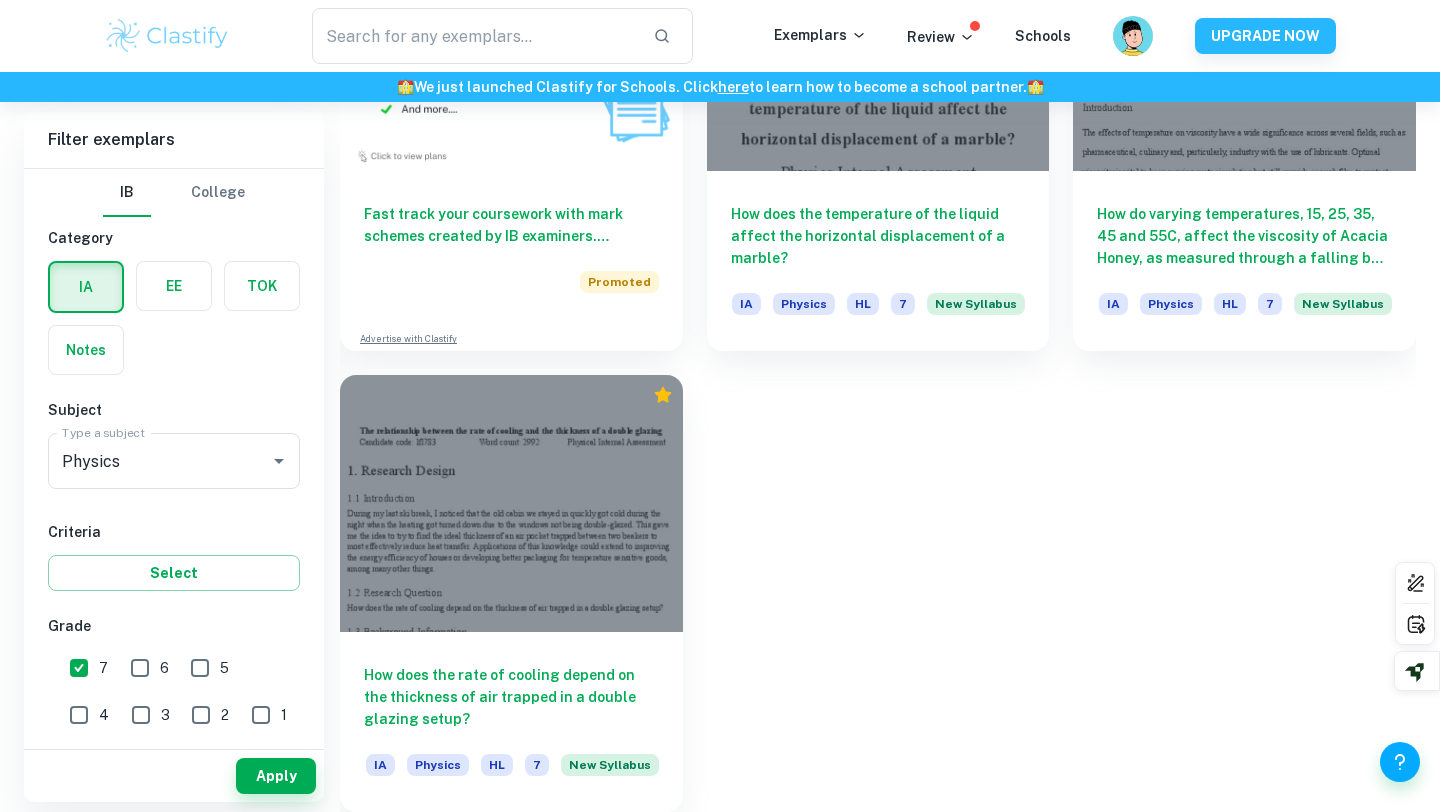scroll, scrollTop: 990, scrollLeft: 0, axis: vertical 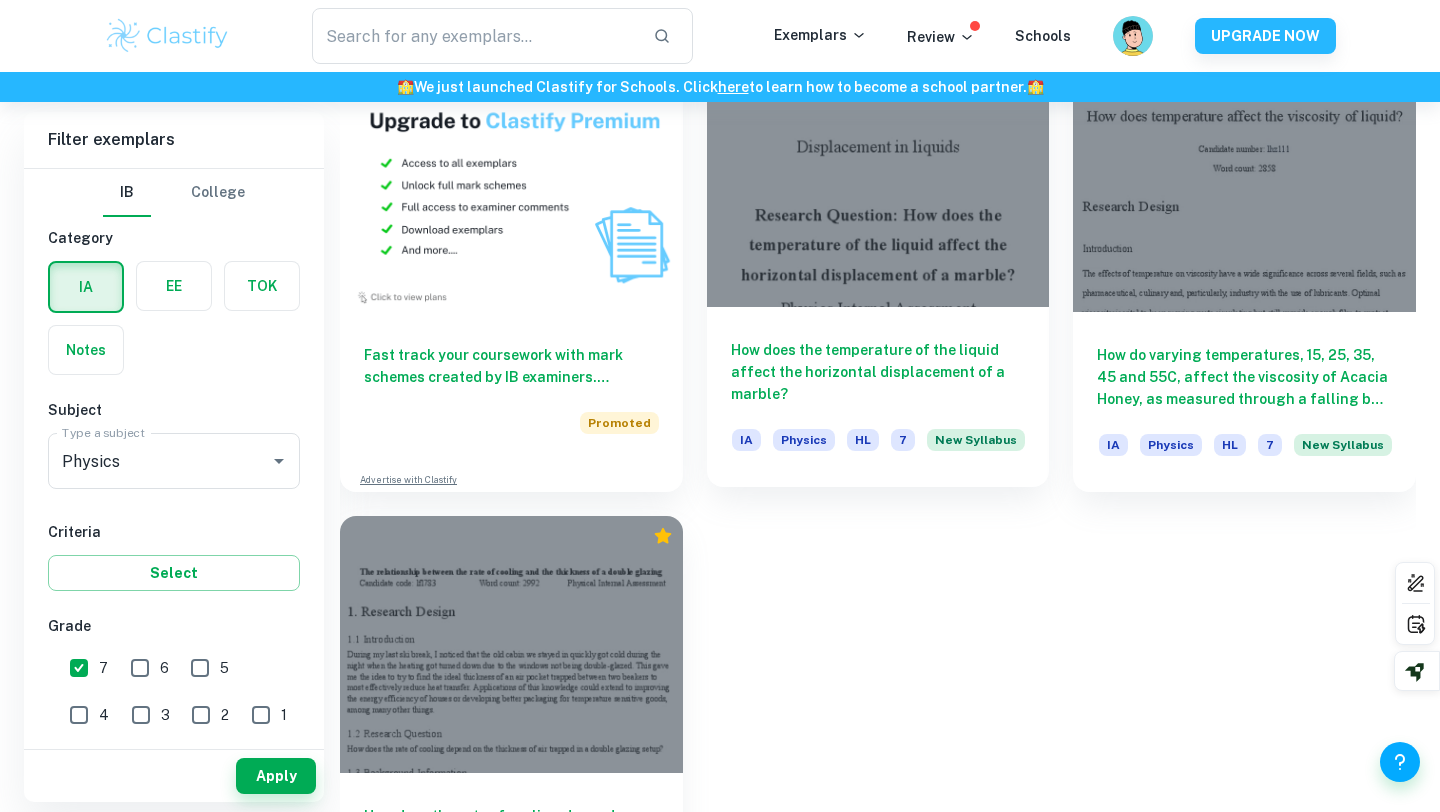 click at bounding box center (878, 178) 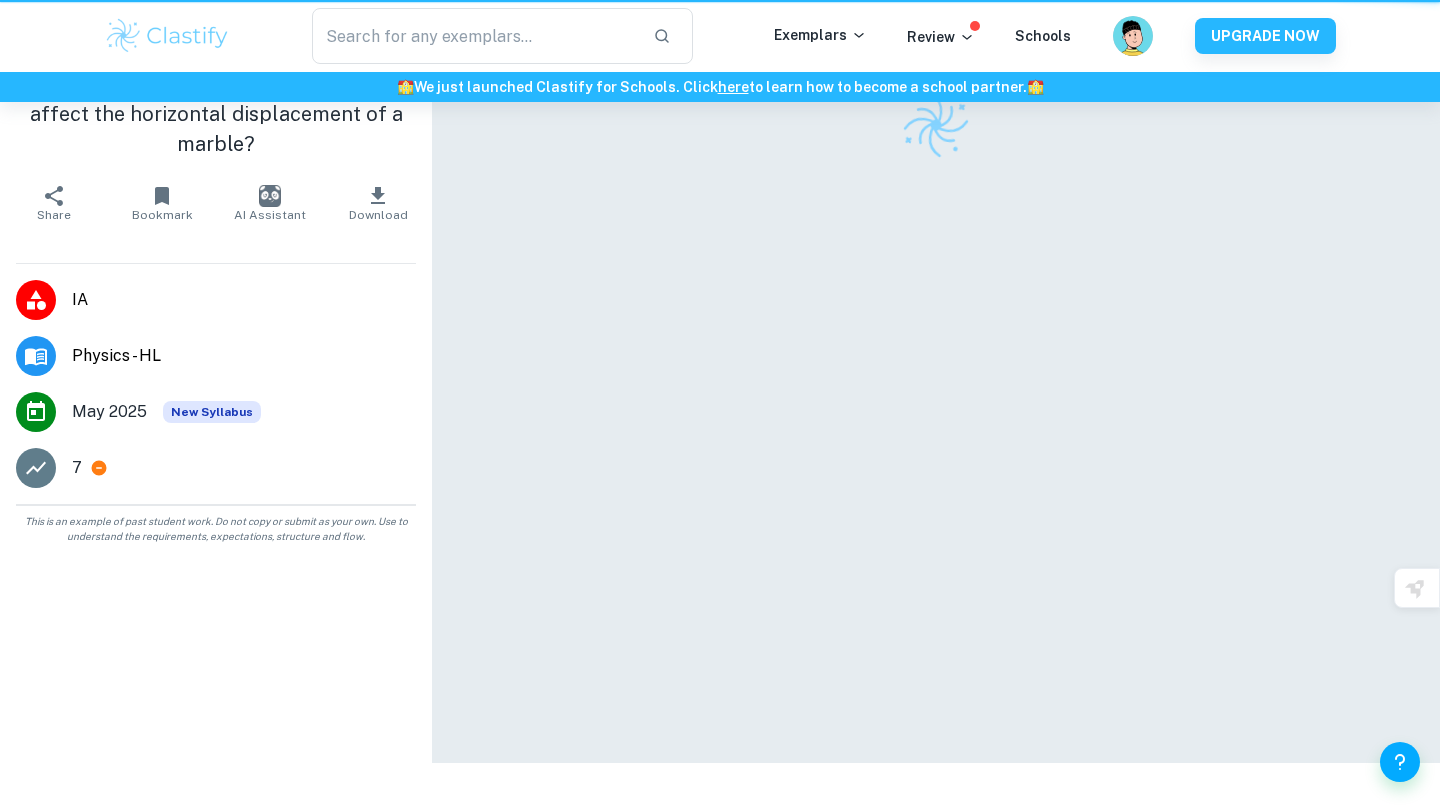scroll, scrollTop: 0, scrollLeft: 0, axis: both 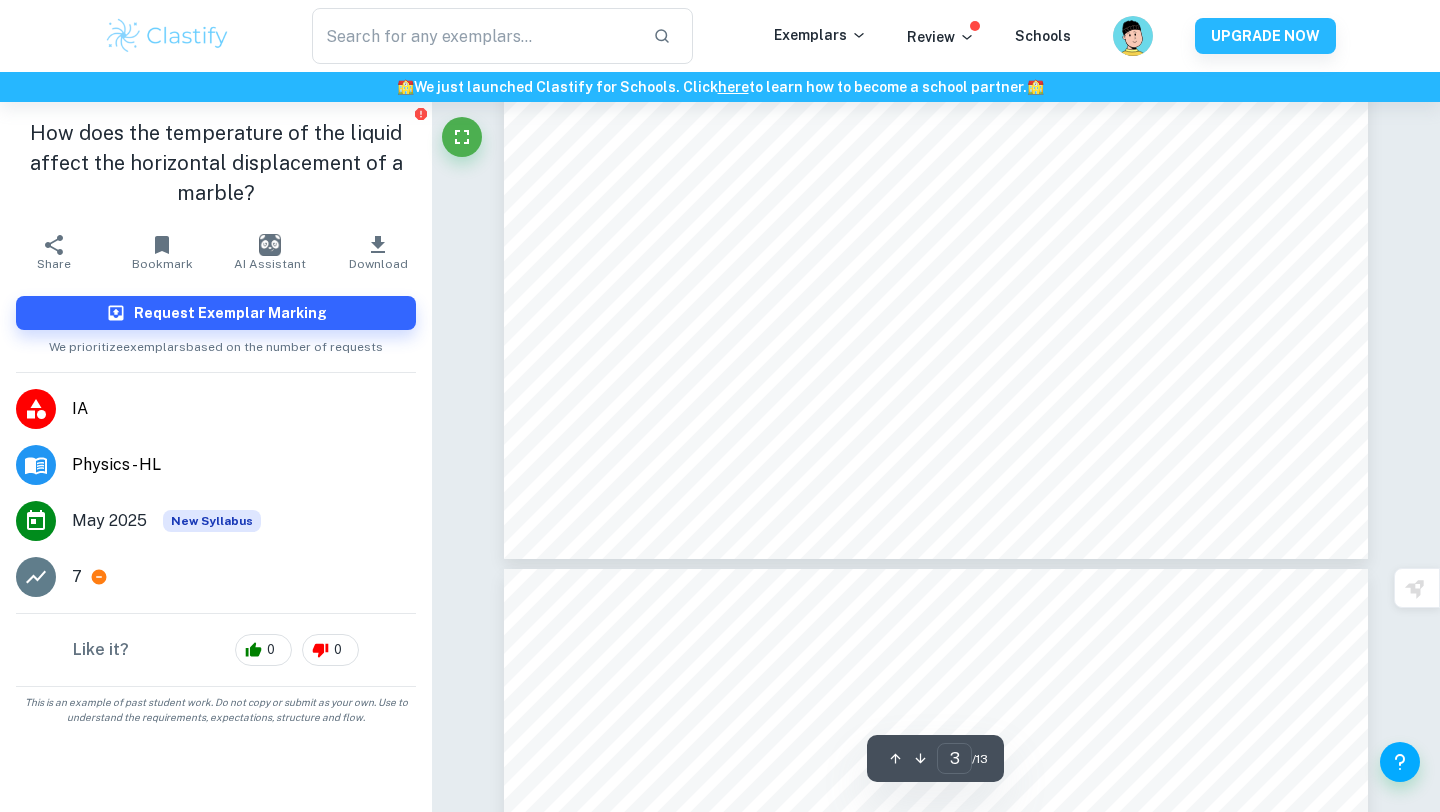 type on "4" 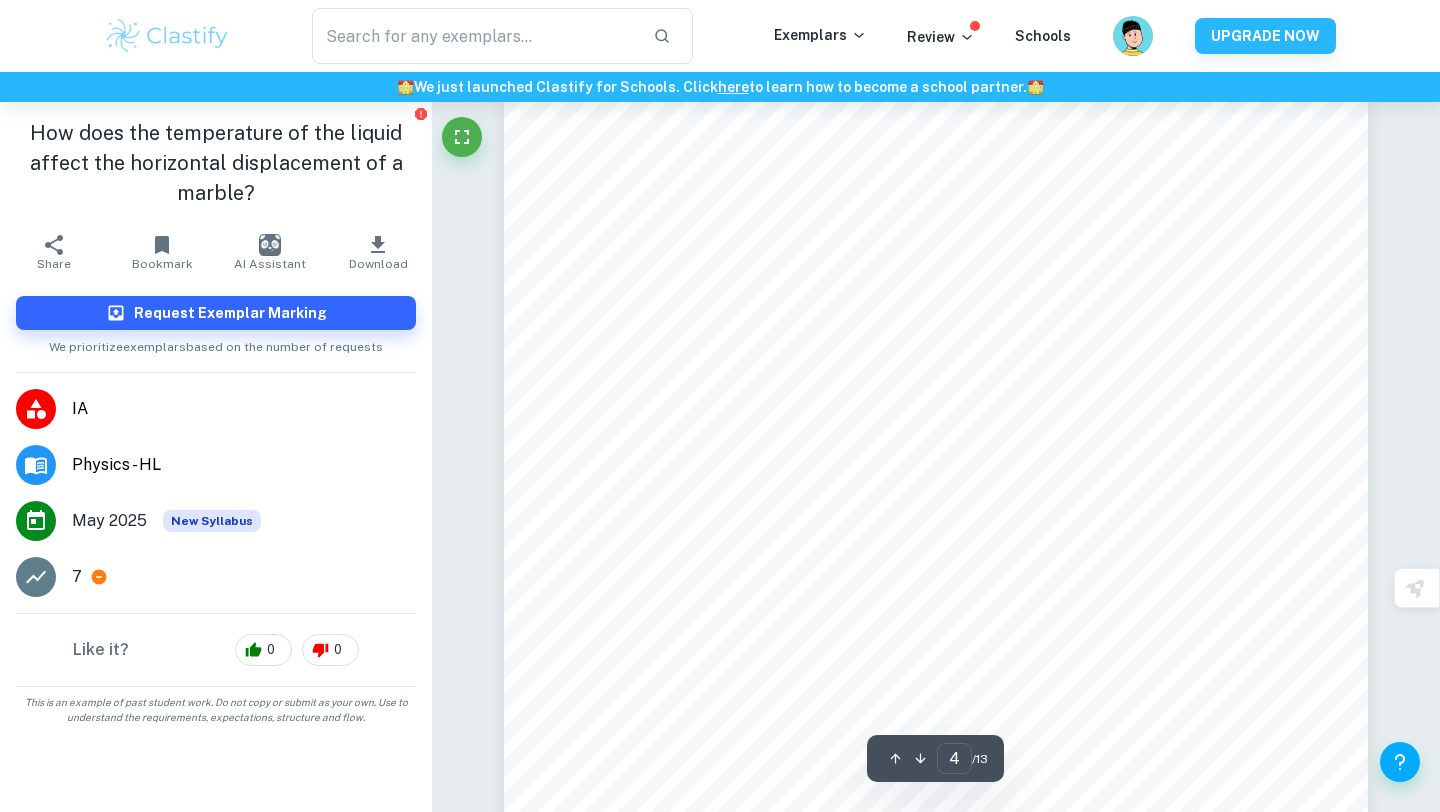 scroll, scrollTop: 4566, scrollLeft: 0, axis: vertical 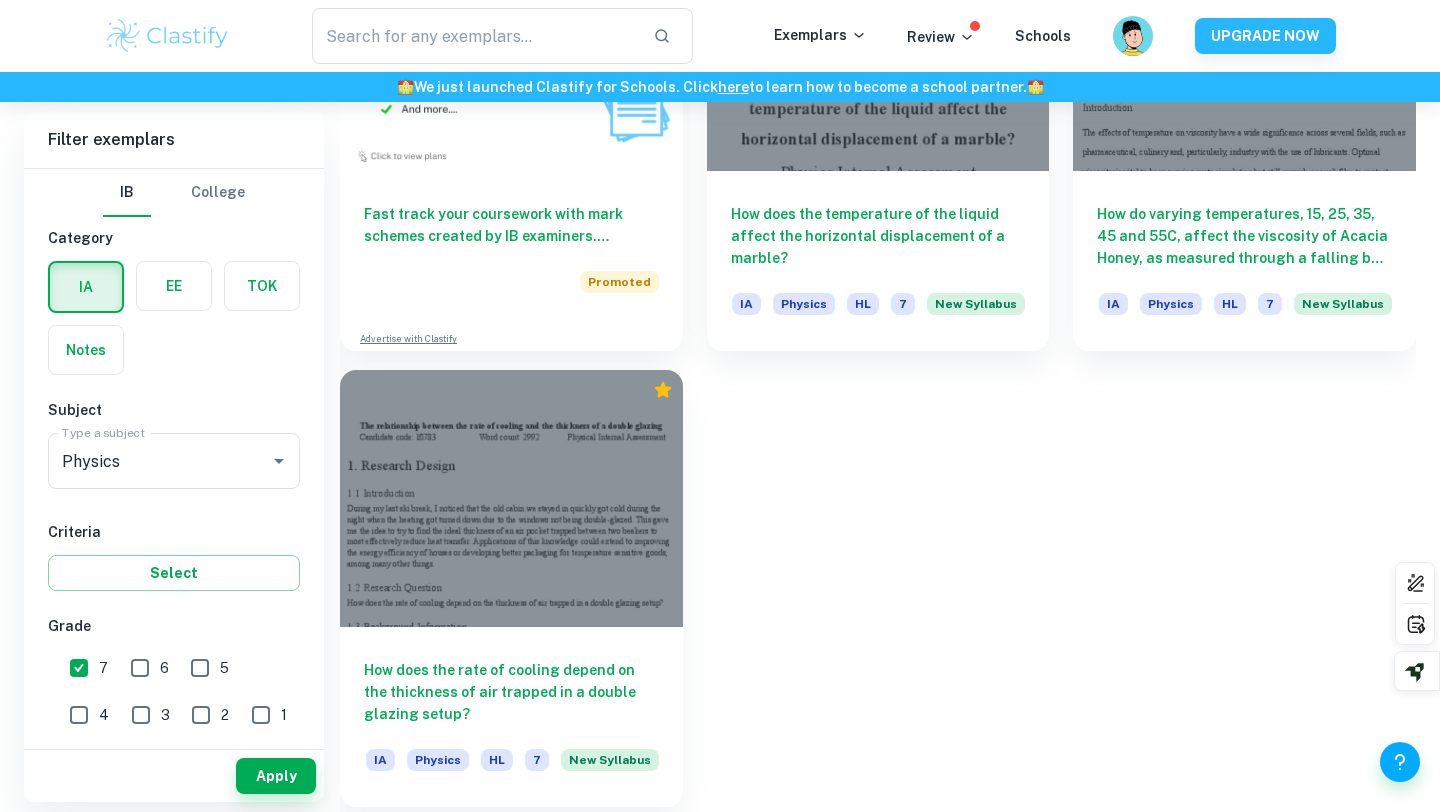 click at bounding box center [511, 498] 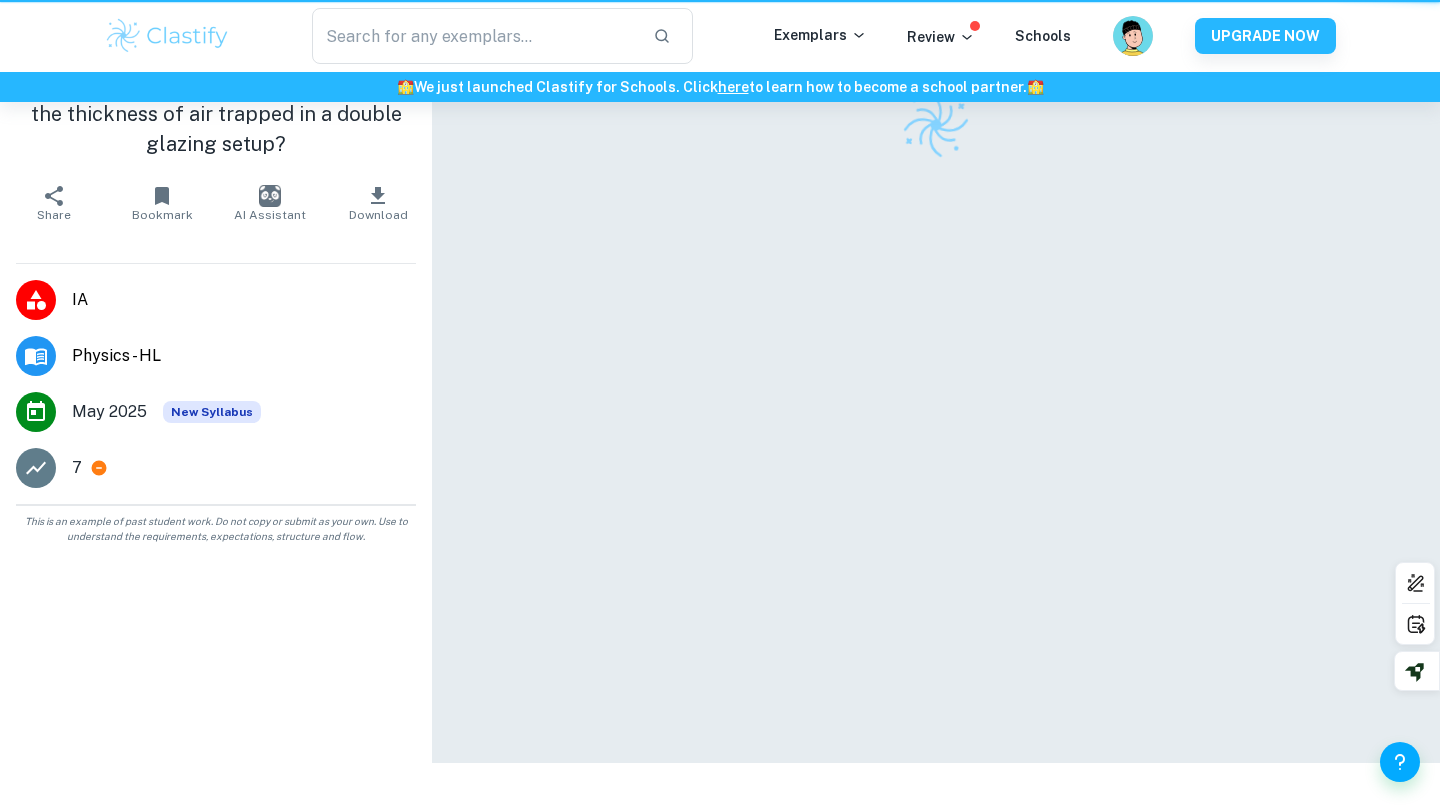 scroll, scrollTop: 0, scrollLeft: 0, axis: both 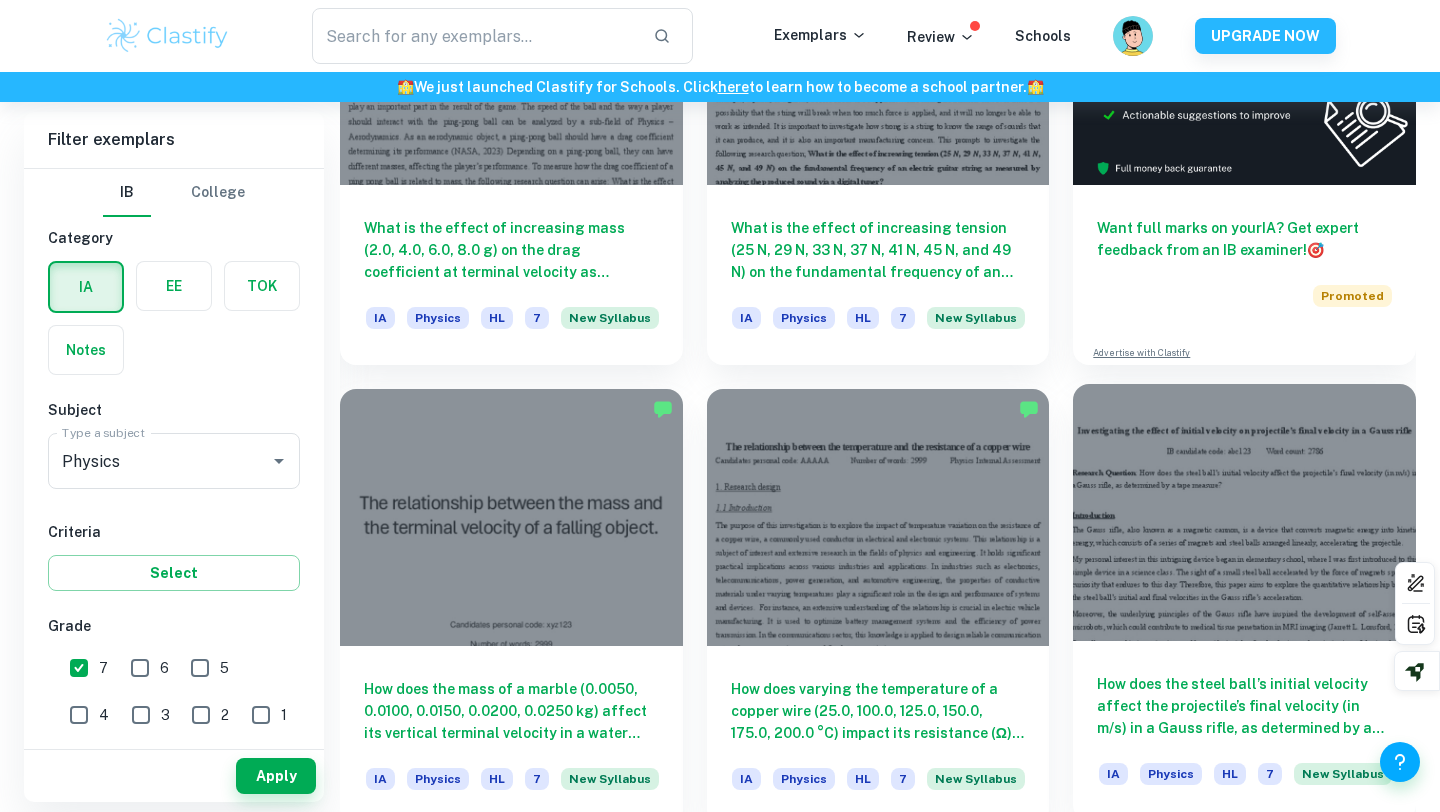 click at bounding box center [1244, 512] 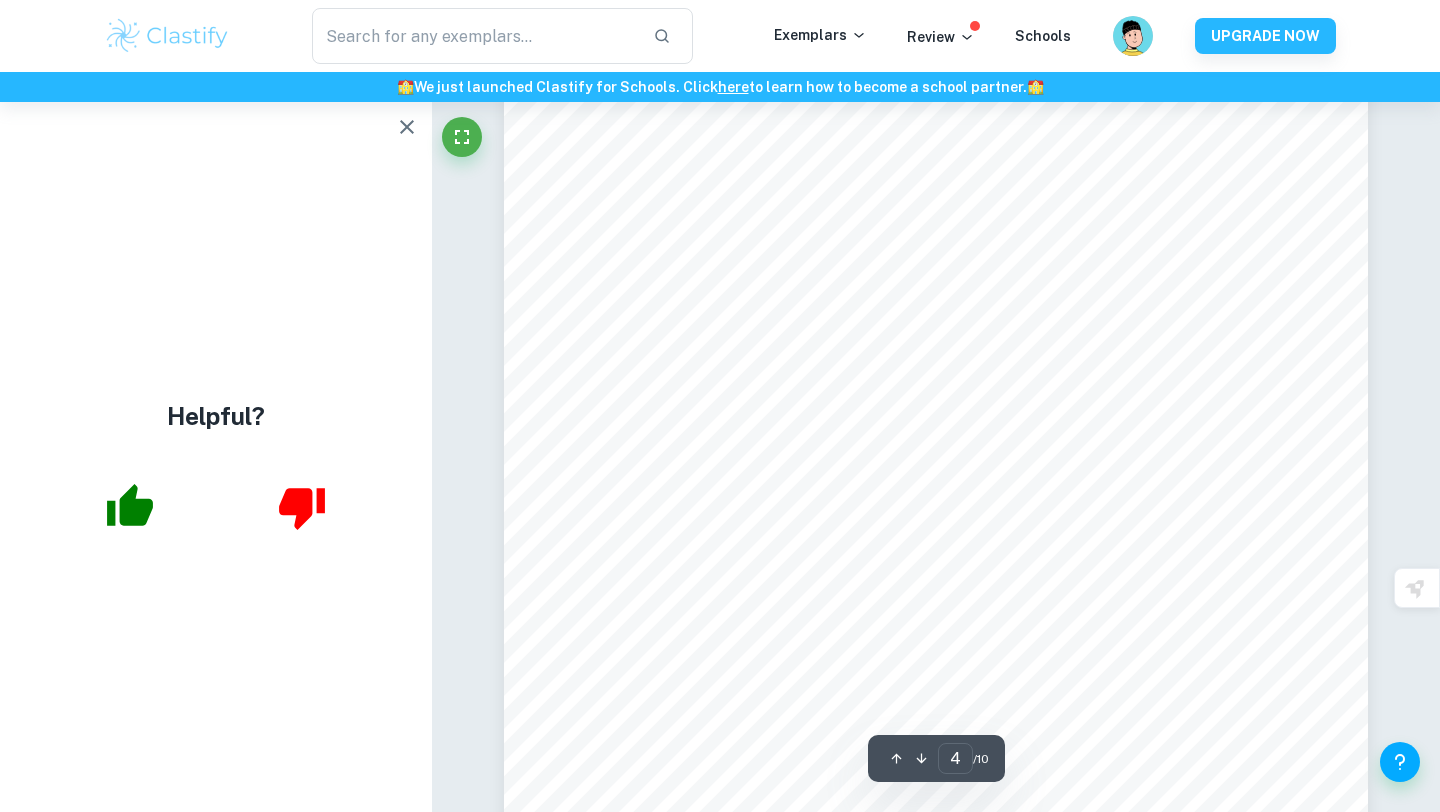 scroll, scrollTop: 4185, scrollLeft: 0, axis: vertical 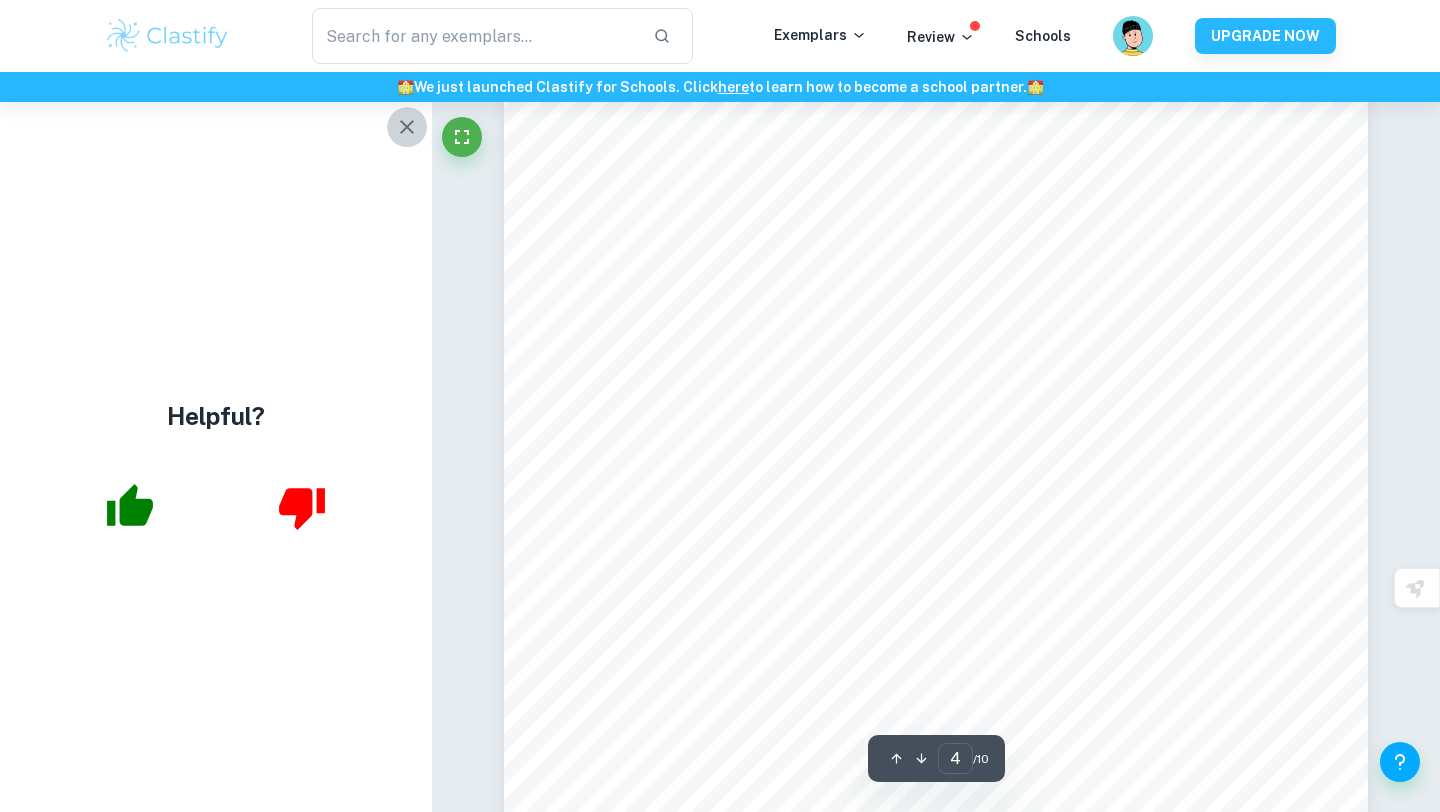 click 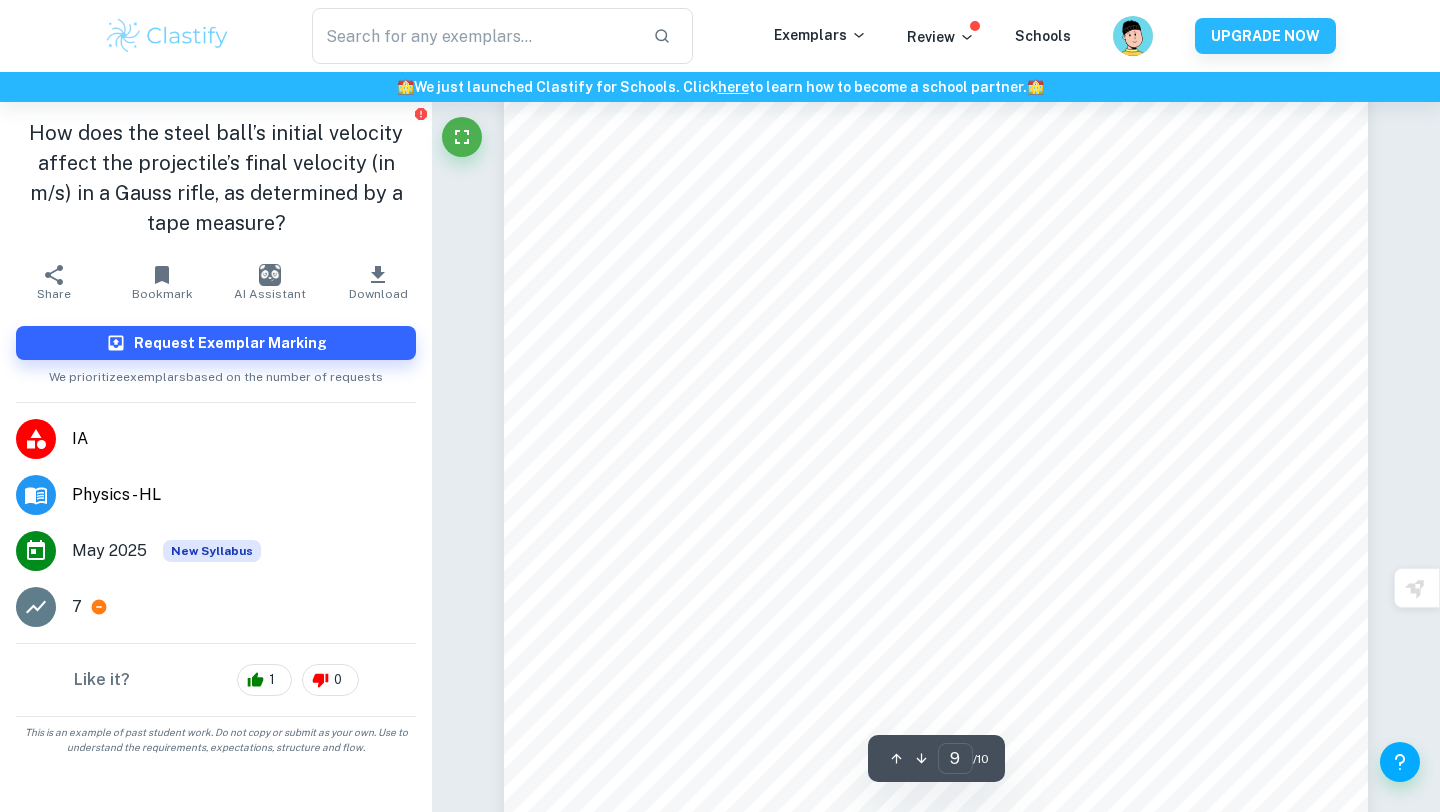 scroll, scrollTop: 11260, scrollLeft: 0, axis: vertical 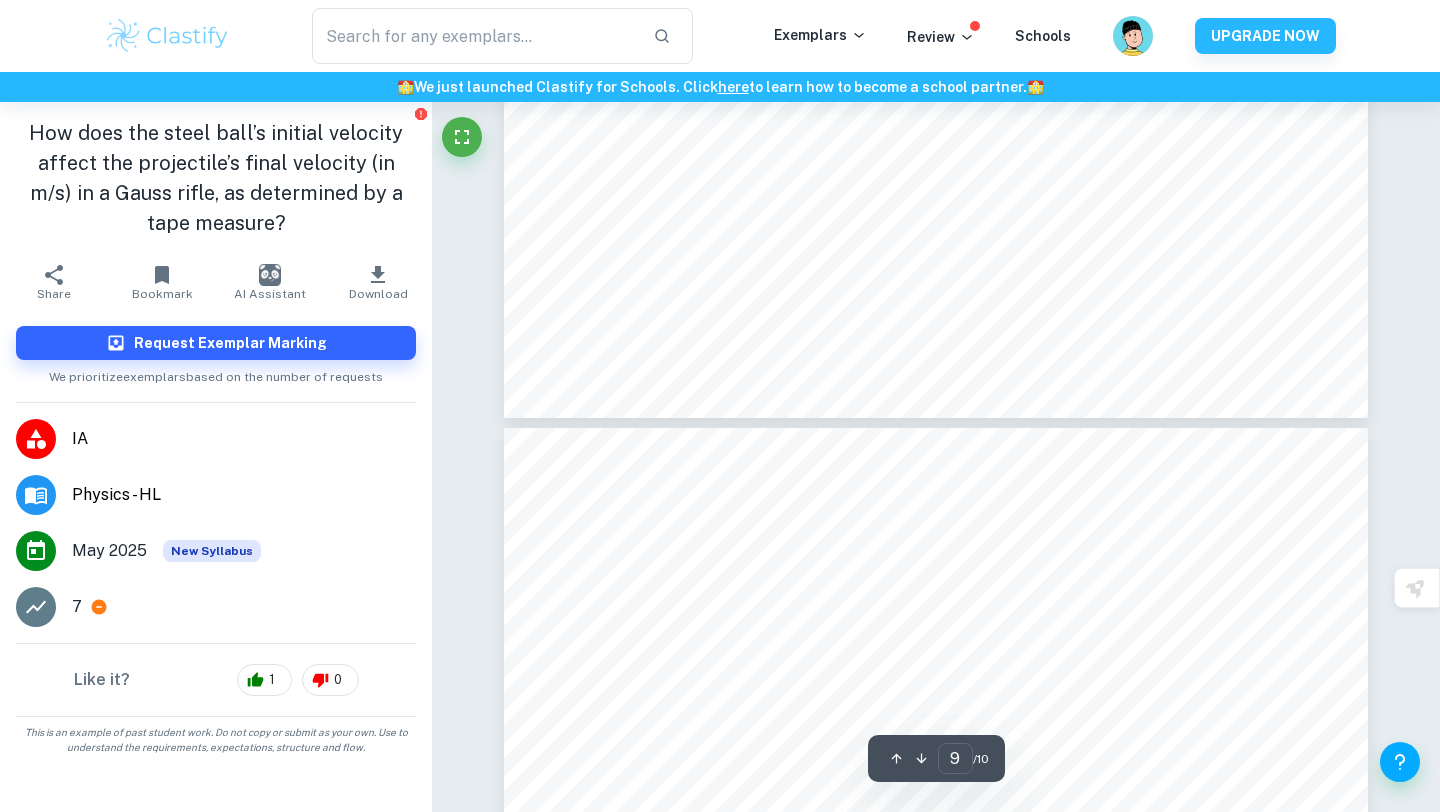 type on "10" 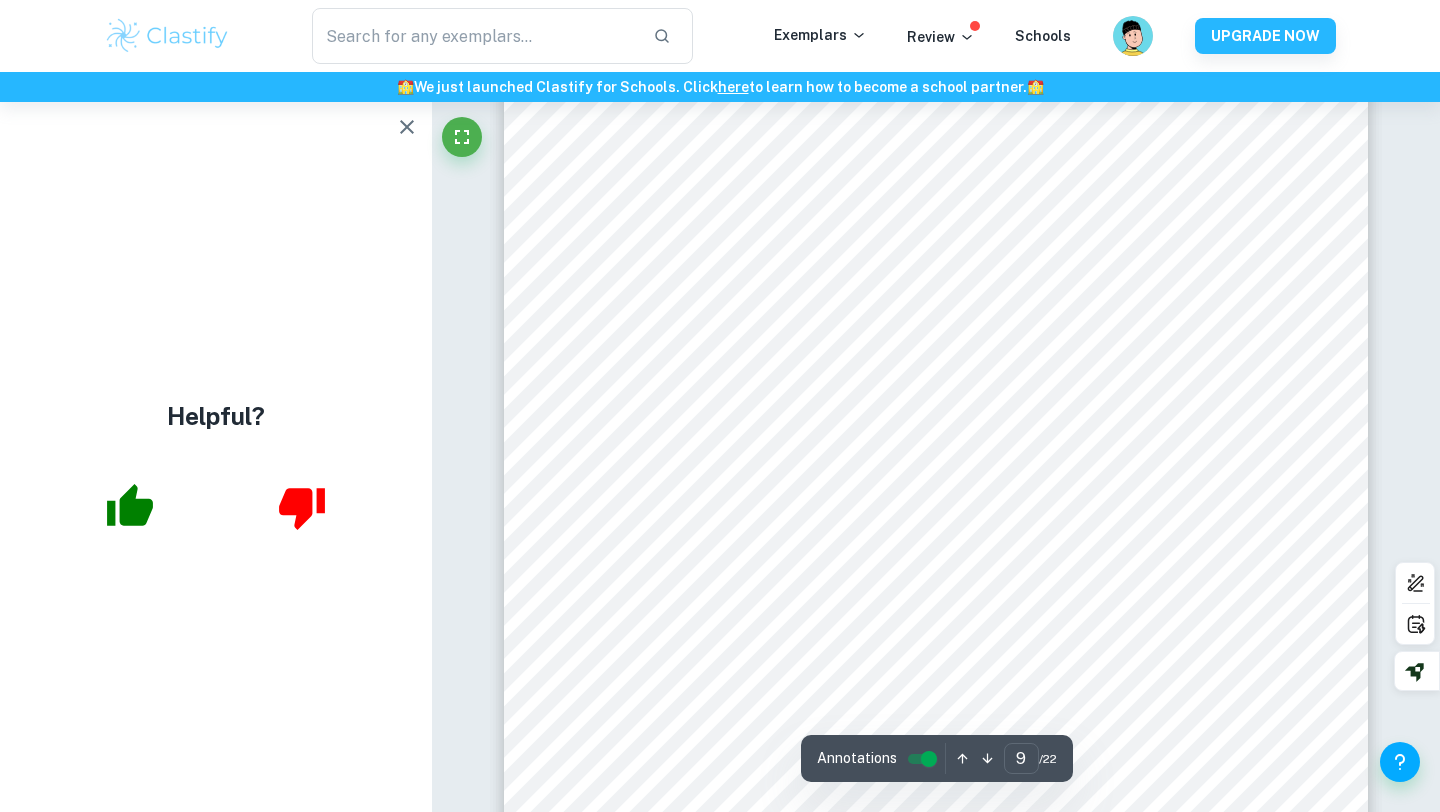 scroll, scrollTop: 10341, scrollLeft: 0, axis: vertical 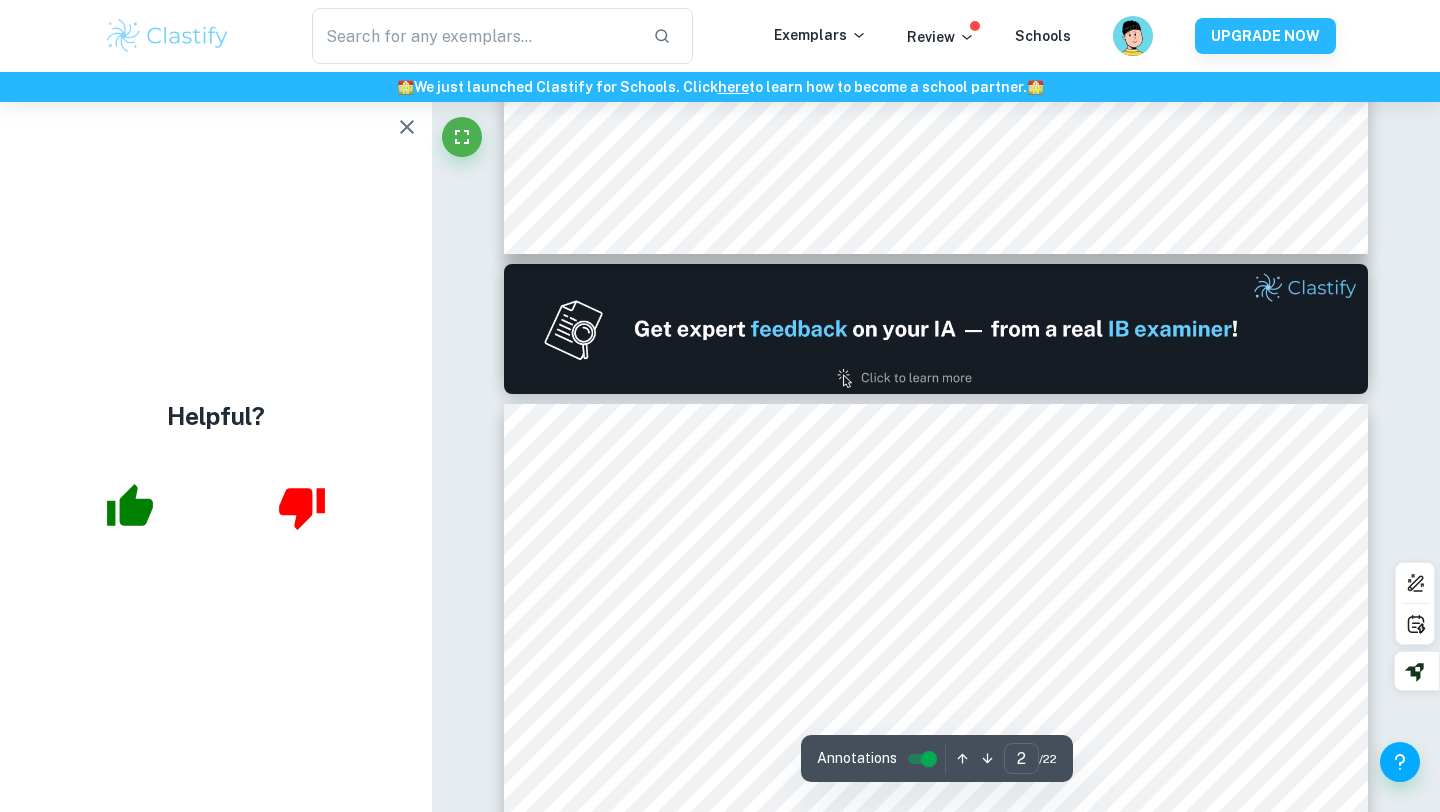 type on "1" 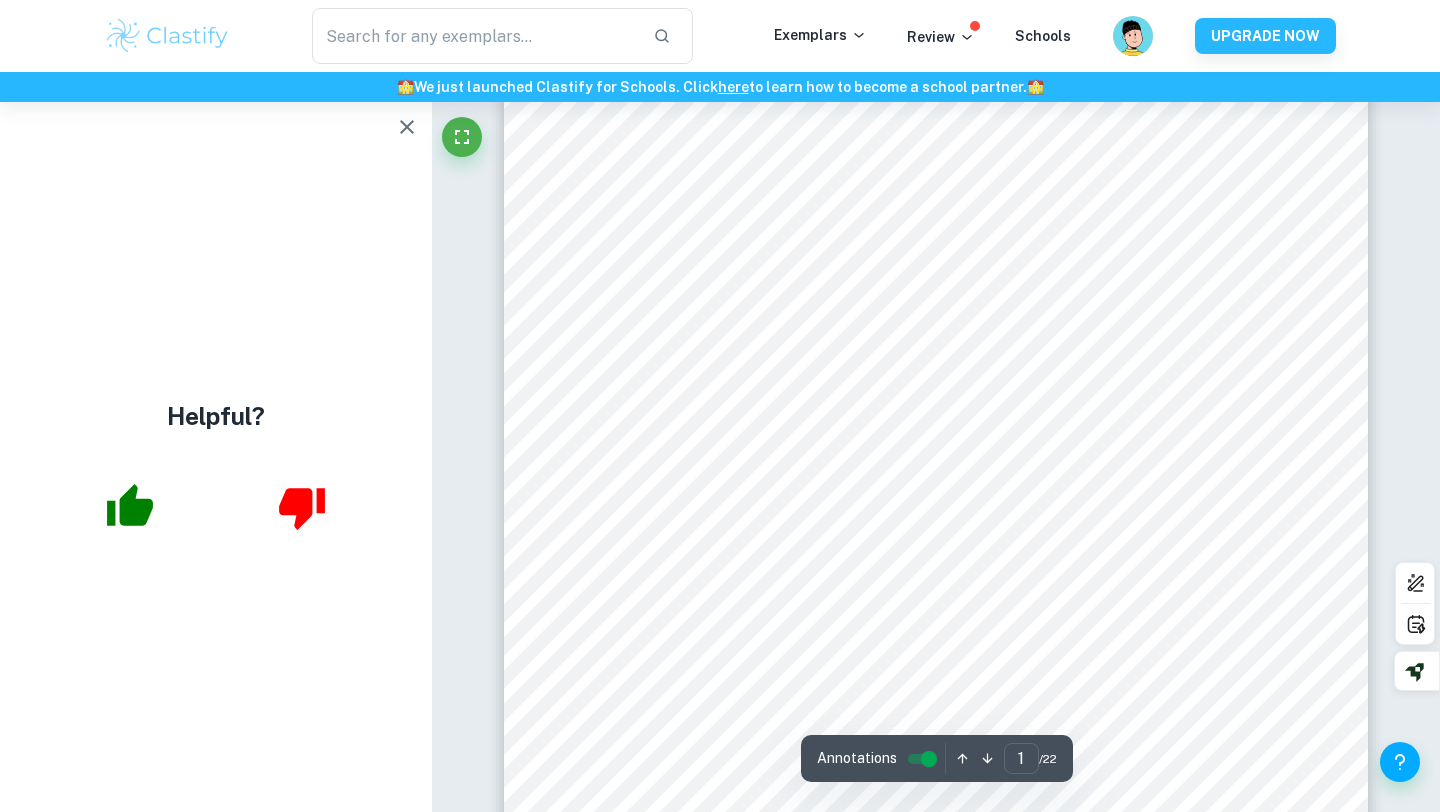scroll, scrollTop: 40, scrollLeft: 0, axis: vertical 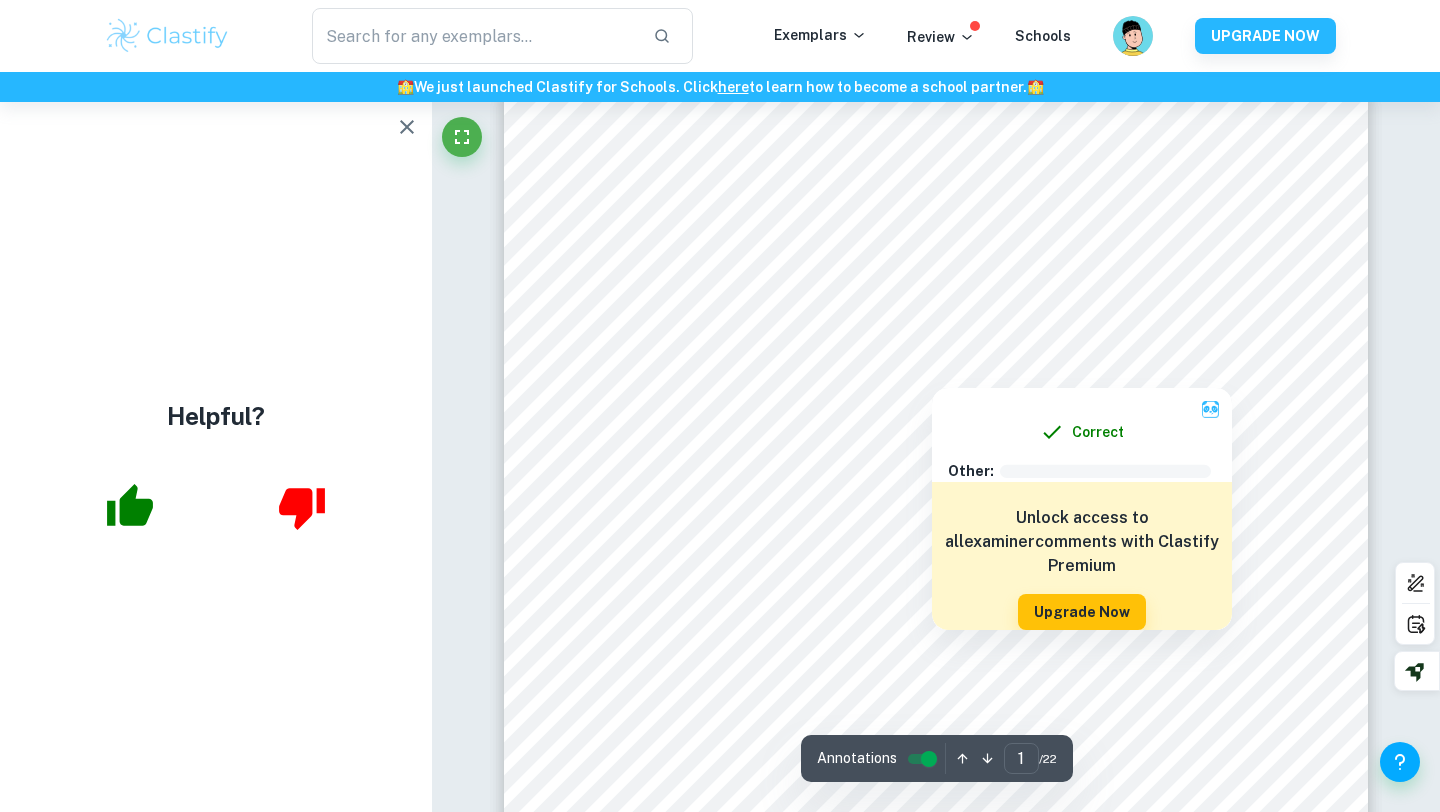 click at bounding box center [936, 312] 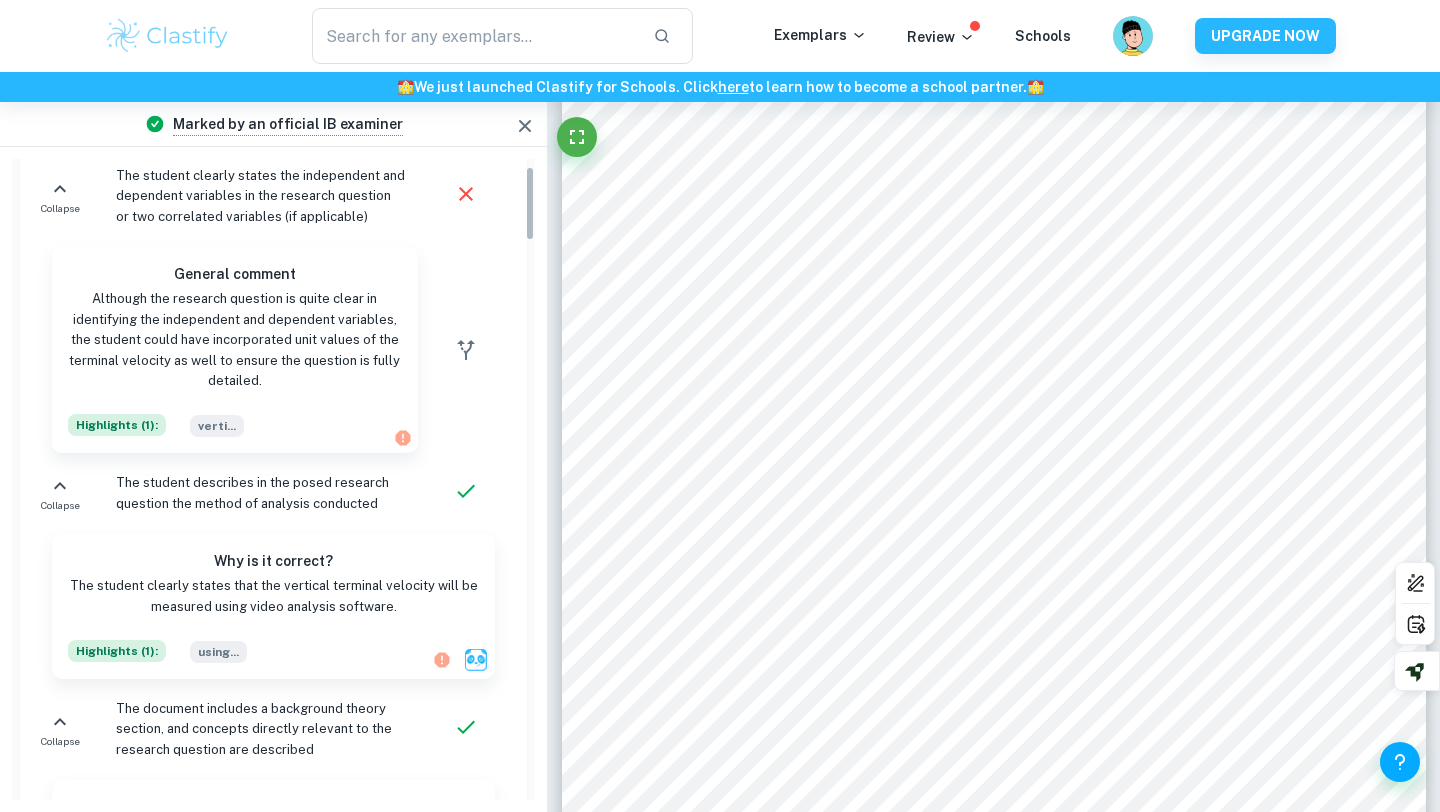 scroll, scrollTop: 0, scrollLeft: 0, axis: both 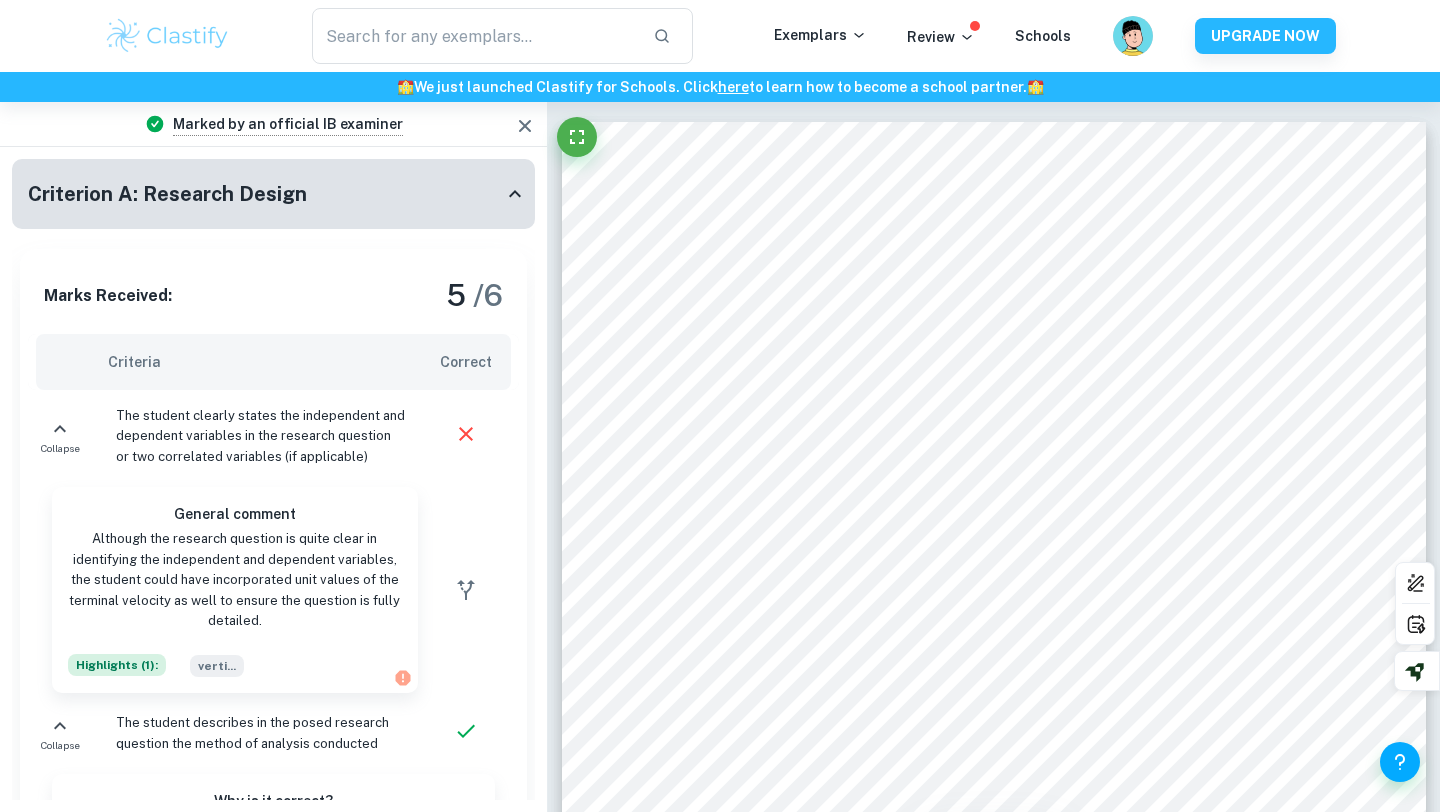 click on "The student clearly states the independent and dependent variables in the research question or two correlated variables (if applicable)" at bounding box center [261, 436] 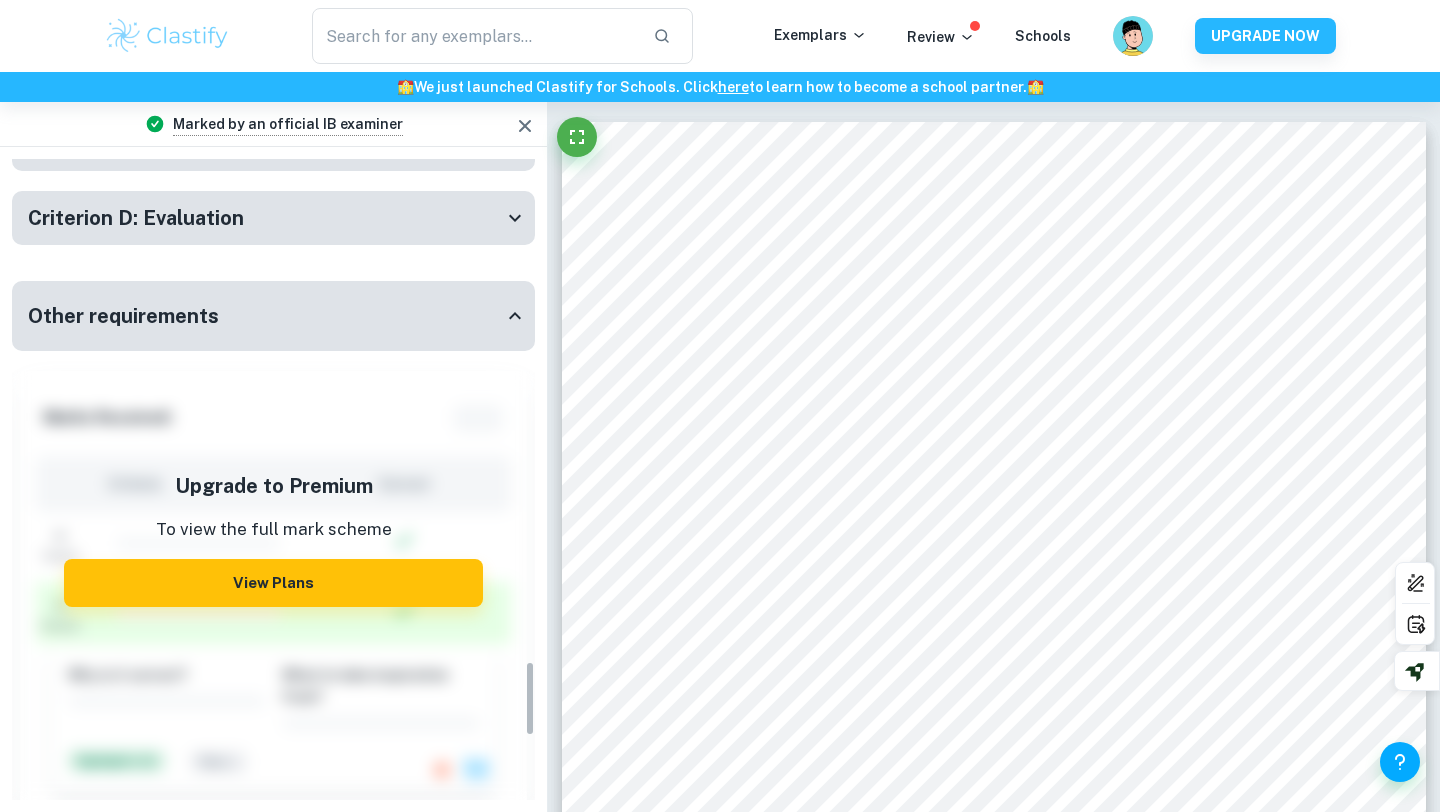 scroll, scrollTop: 3960, scrollLeft: 0, axis: vertical 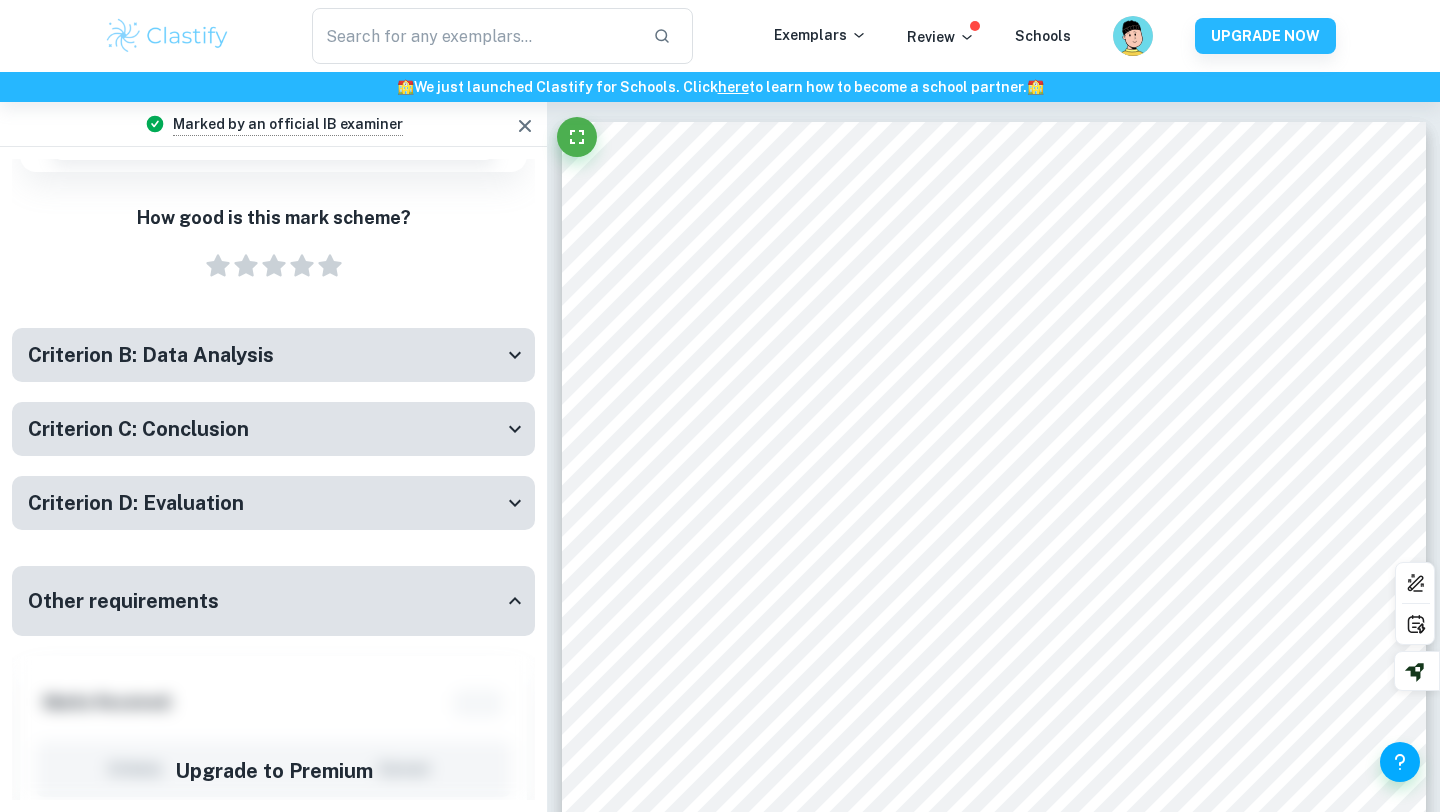 click on "Criterion B: Data Analysis" at bounding box center [273, 355] 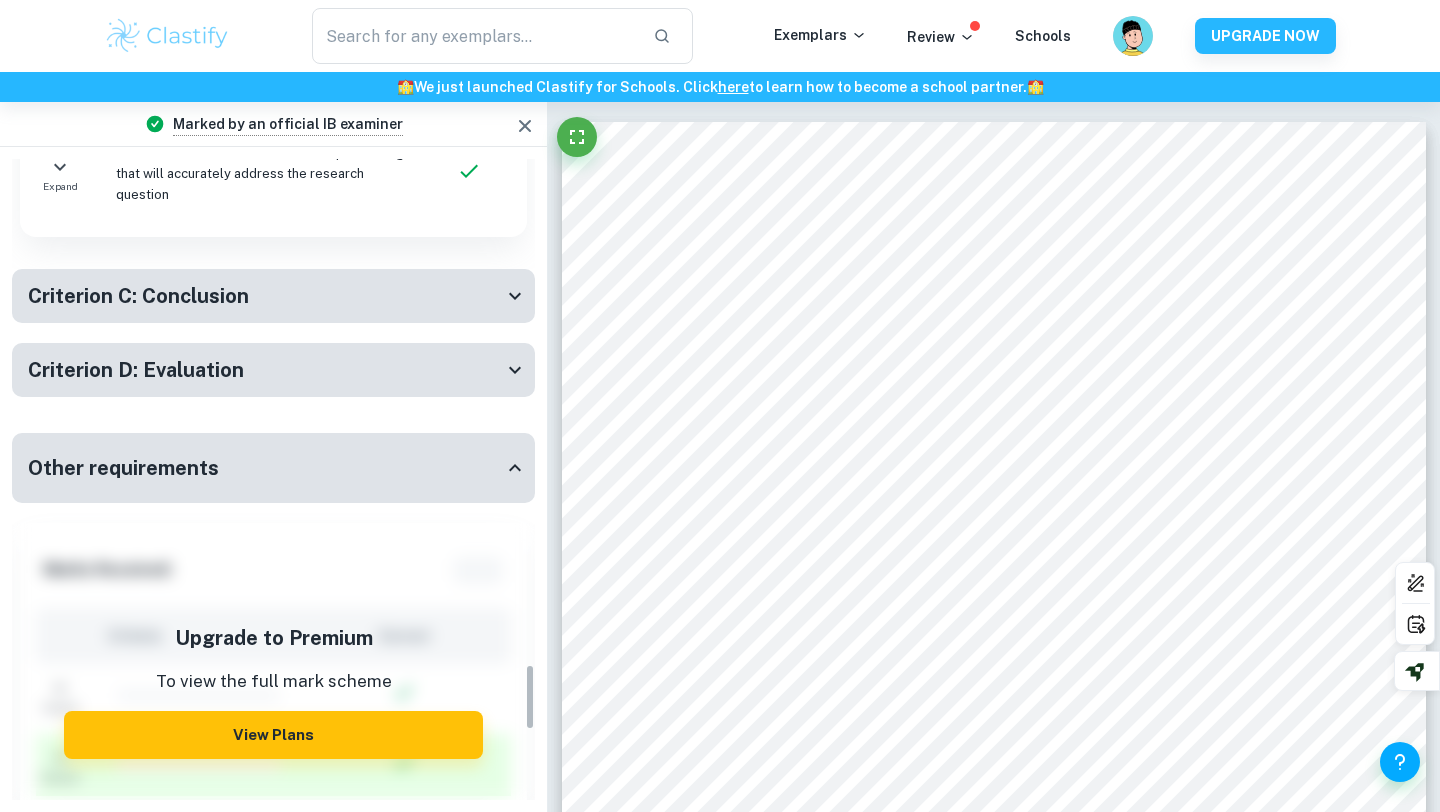 scroll, scrollTop: 4882, scrollLeft: 0, axis: vertical 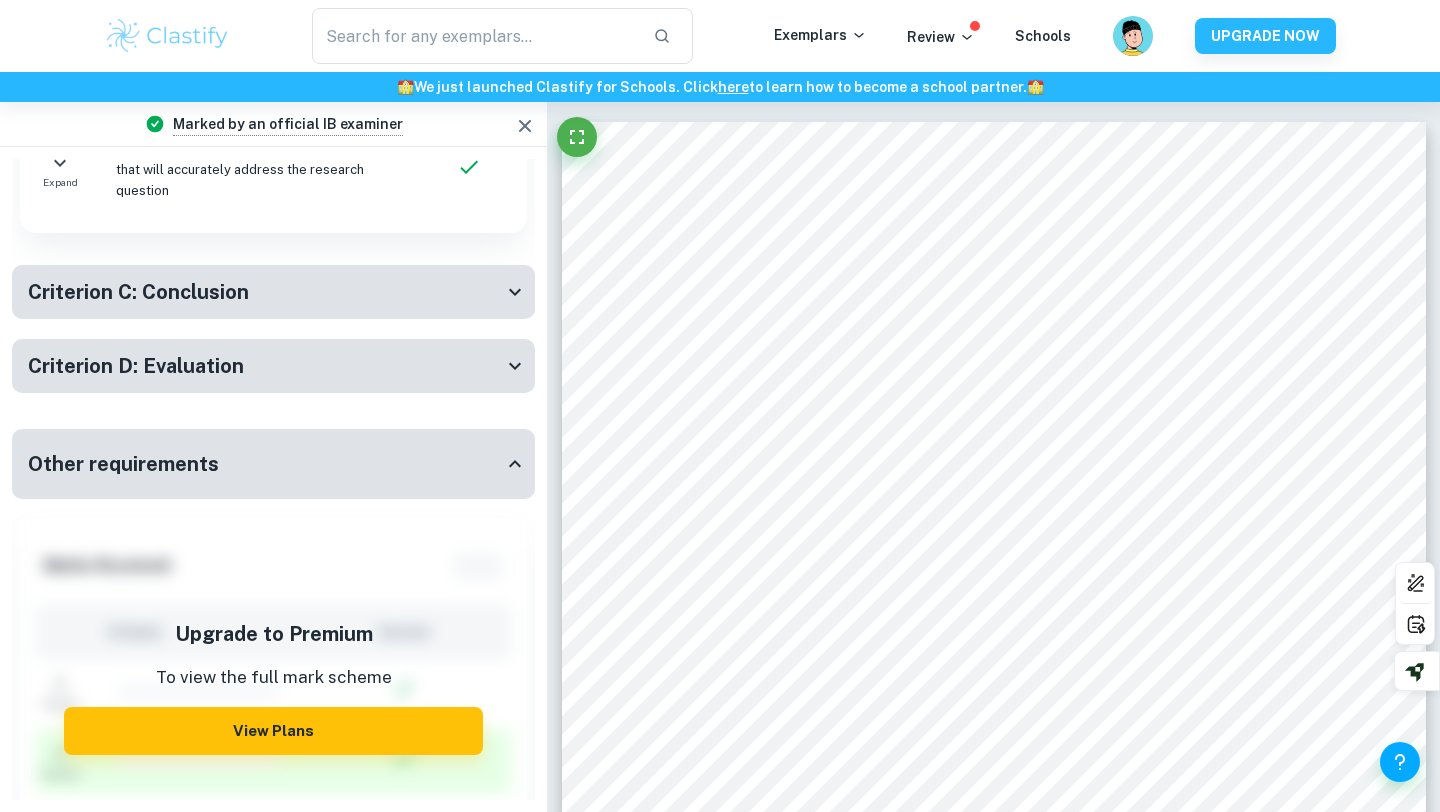 click on "Criterion C: Conclusion" at bounding box center (273, 292) 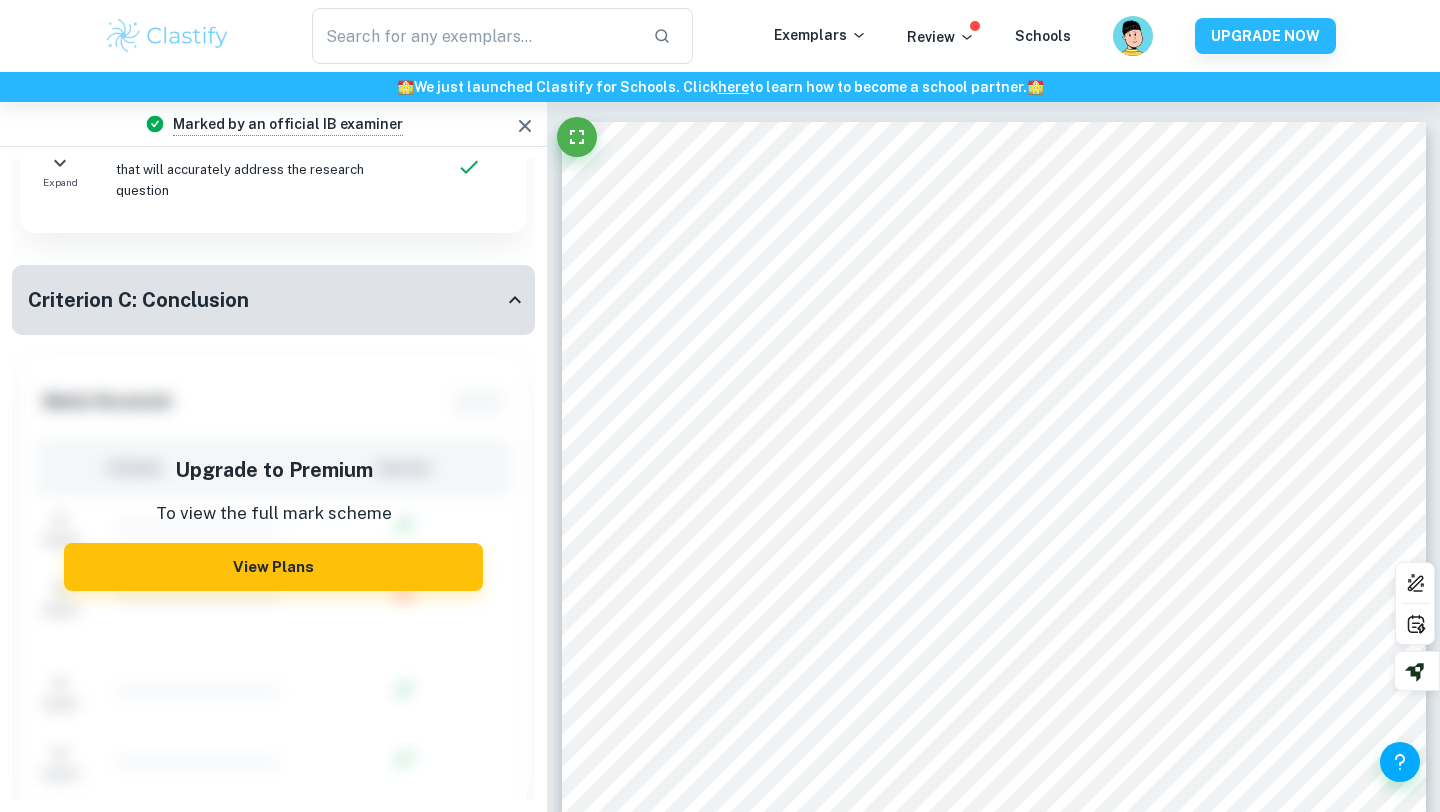 click on "Criterion C: Conclusion" at bounding box center (265, 300) 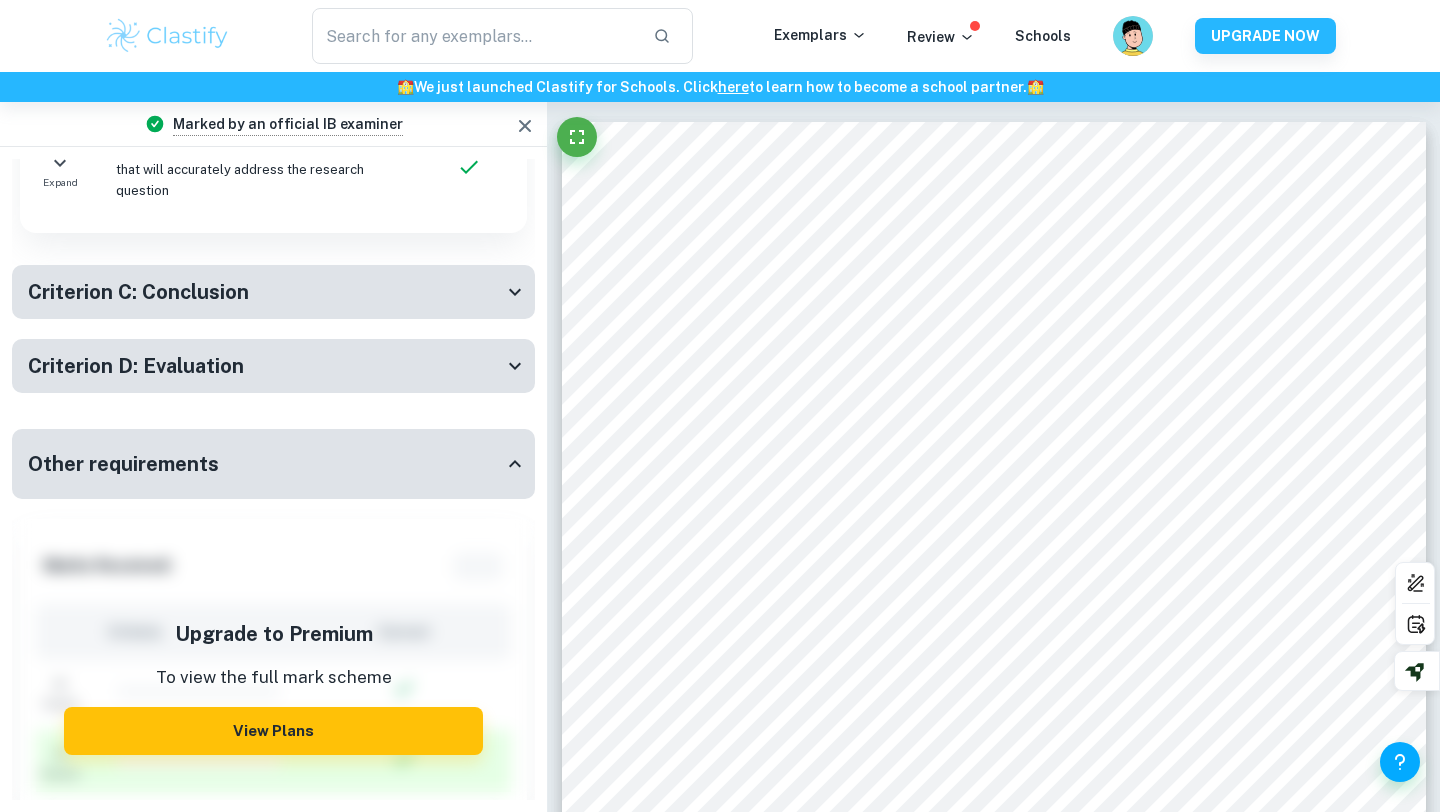 click on "Criterion D: Evaluation" at bounding box center [265, 366] 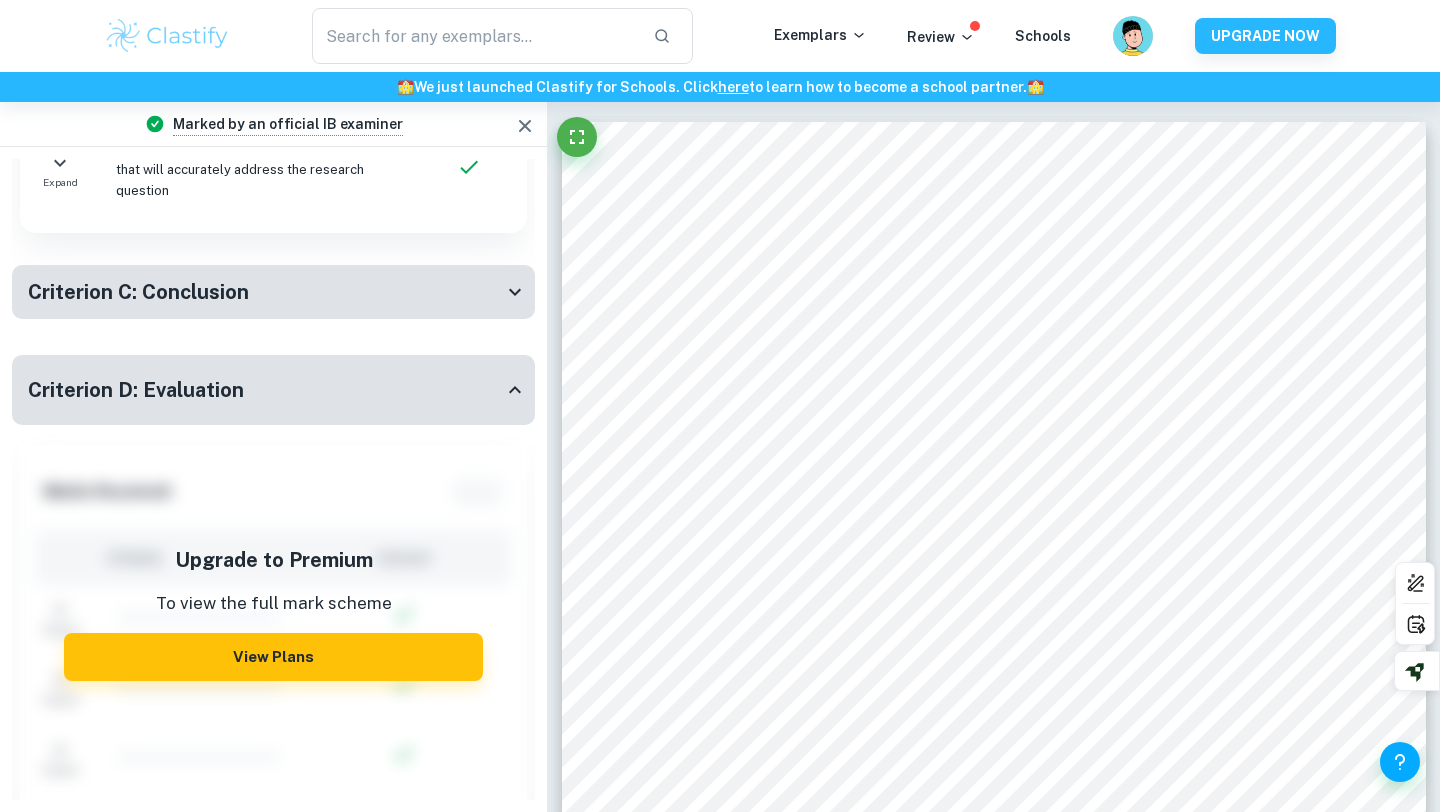 click on "Criterion D: Evaluation" at bounding box center [273, 390] 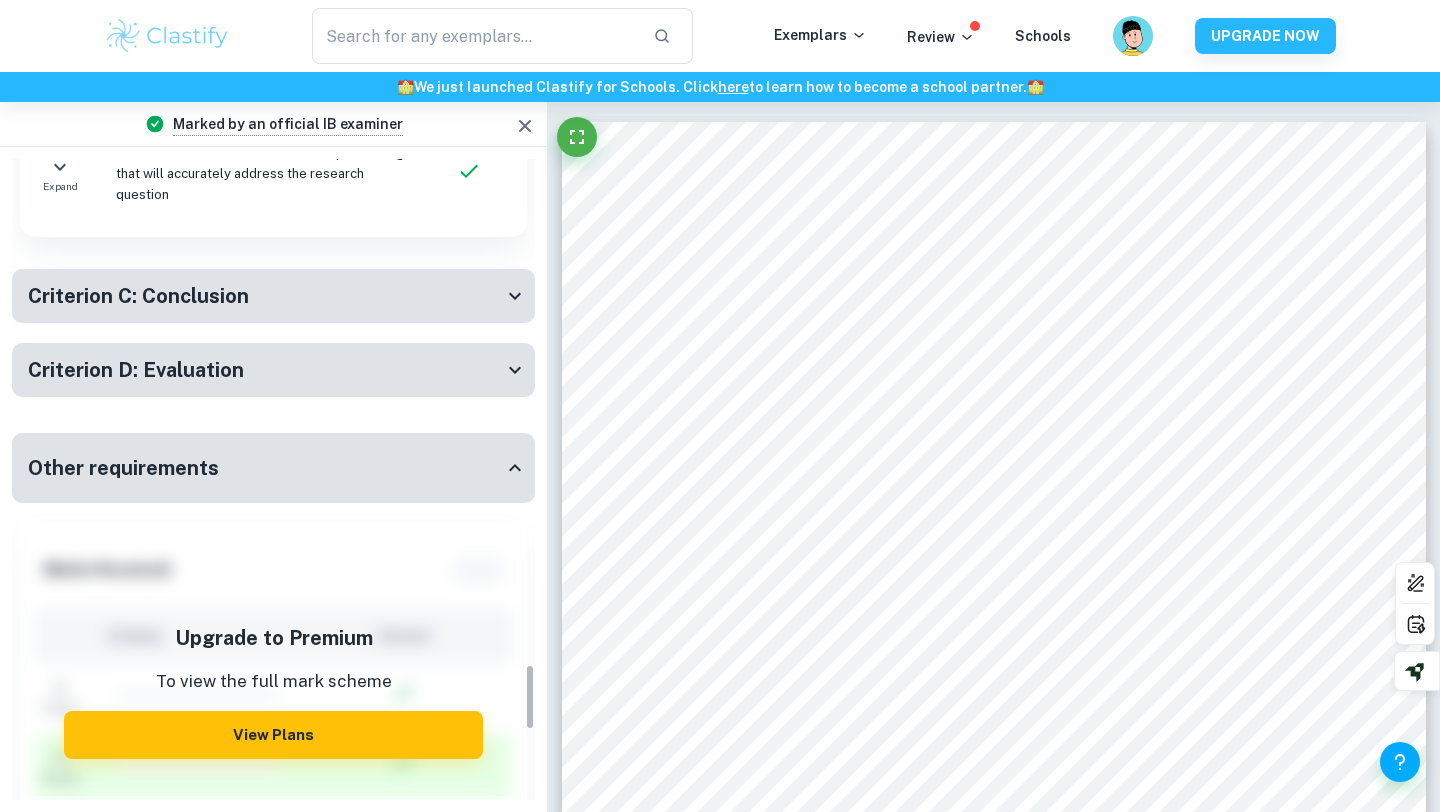 click on "Other requirements" at bounding box center (273, 468) 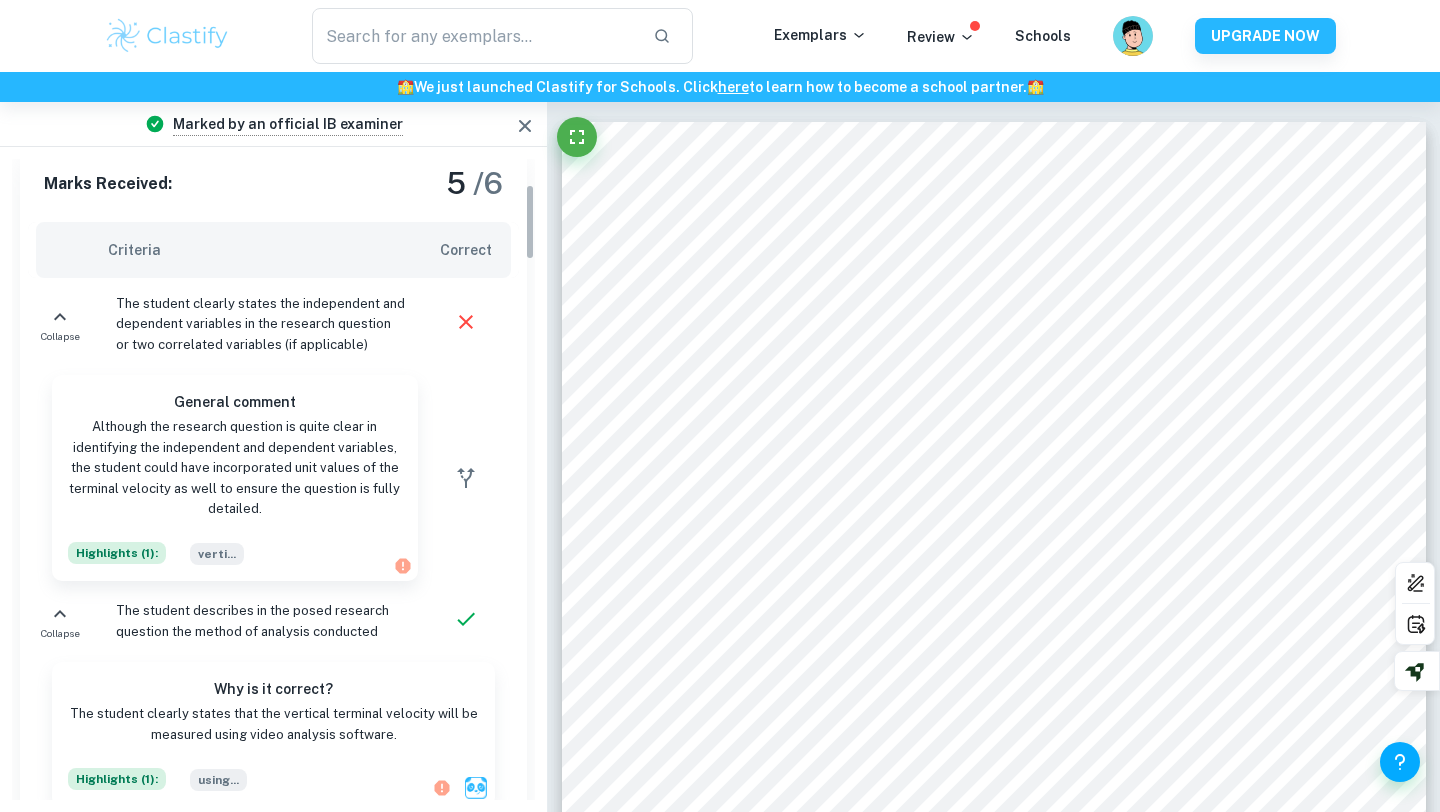 scroll, scrollTop: 0, scrollLeft: 0, axis: both 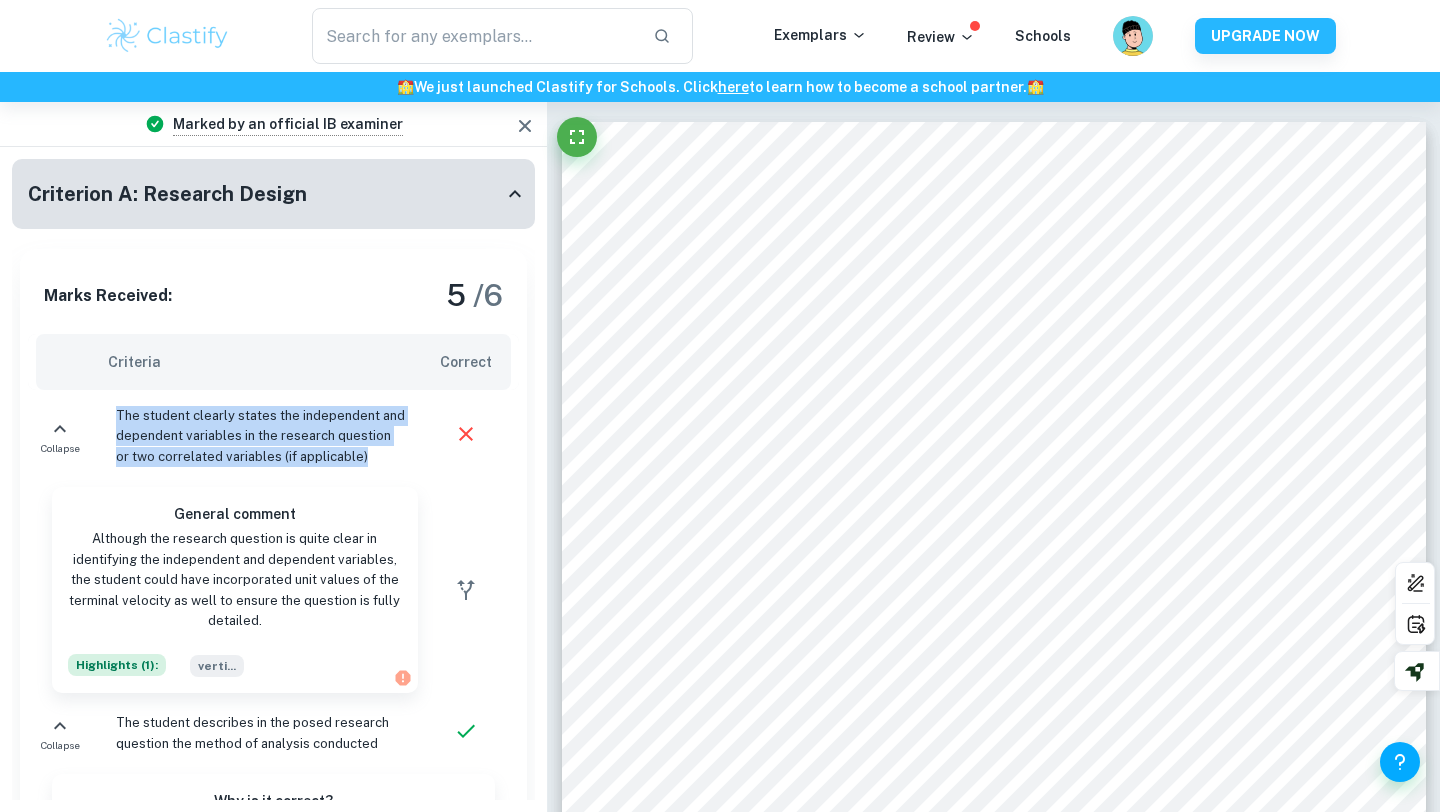 drag, startPoint x: 365, startPoint y: 452, endPoint x: 118, endPoint y: 422, distance: 248.81519 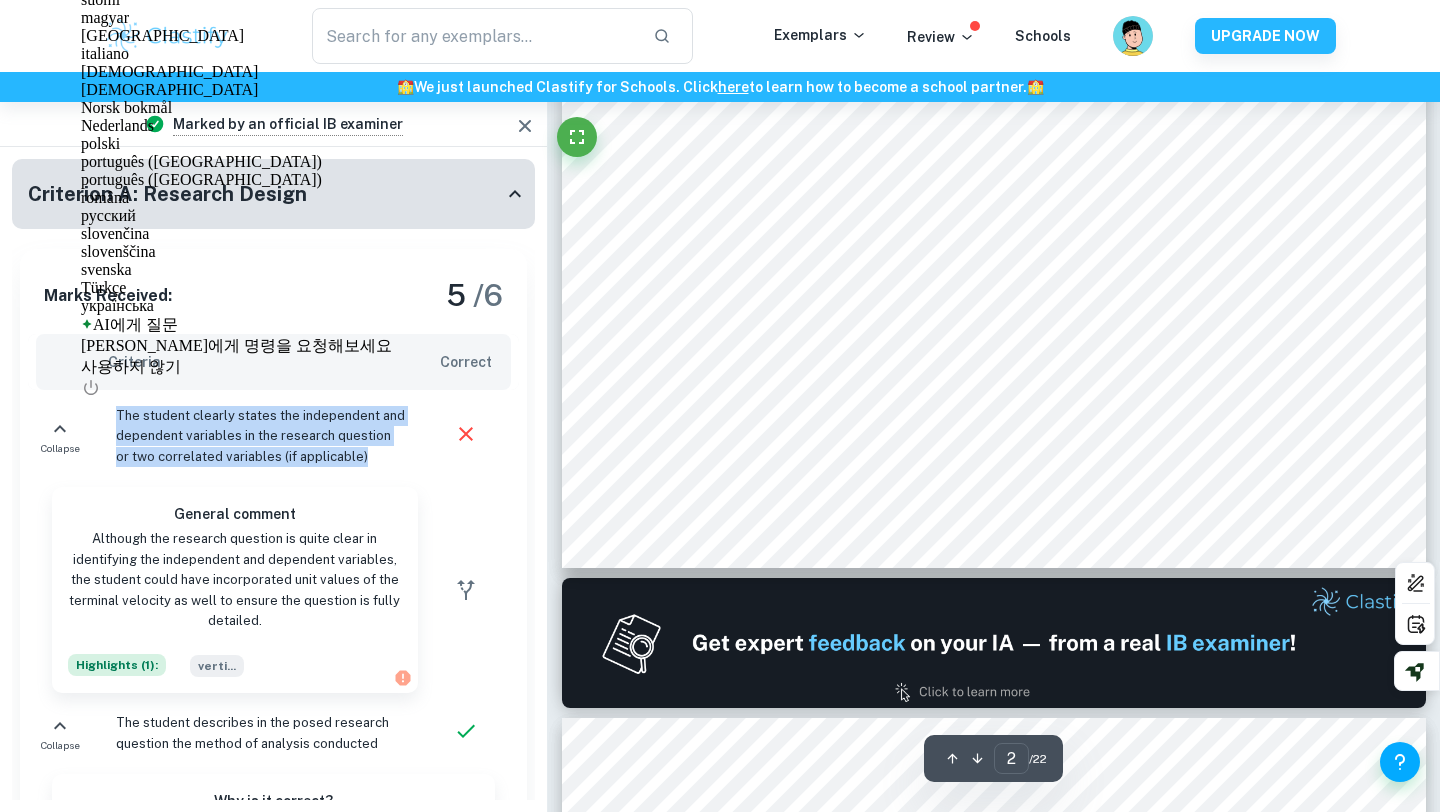 scroll, scrollTop: 1416, scrollLeft: 0, axis: vertical 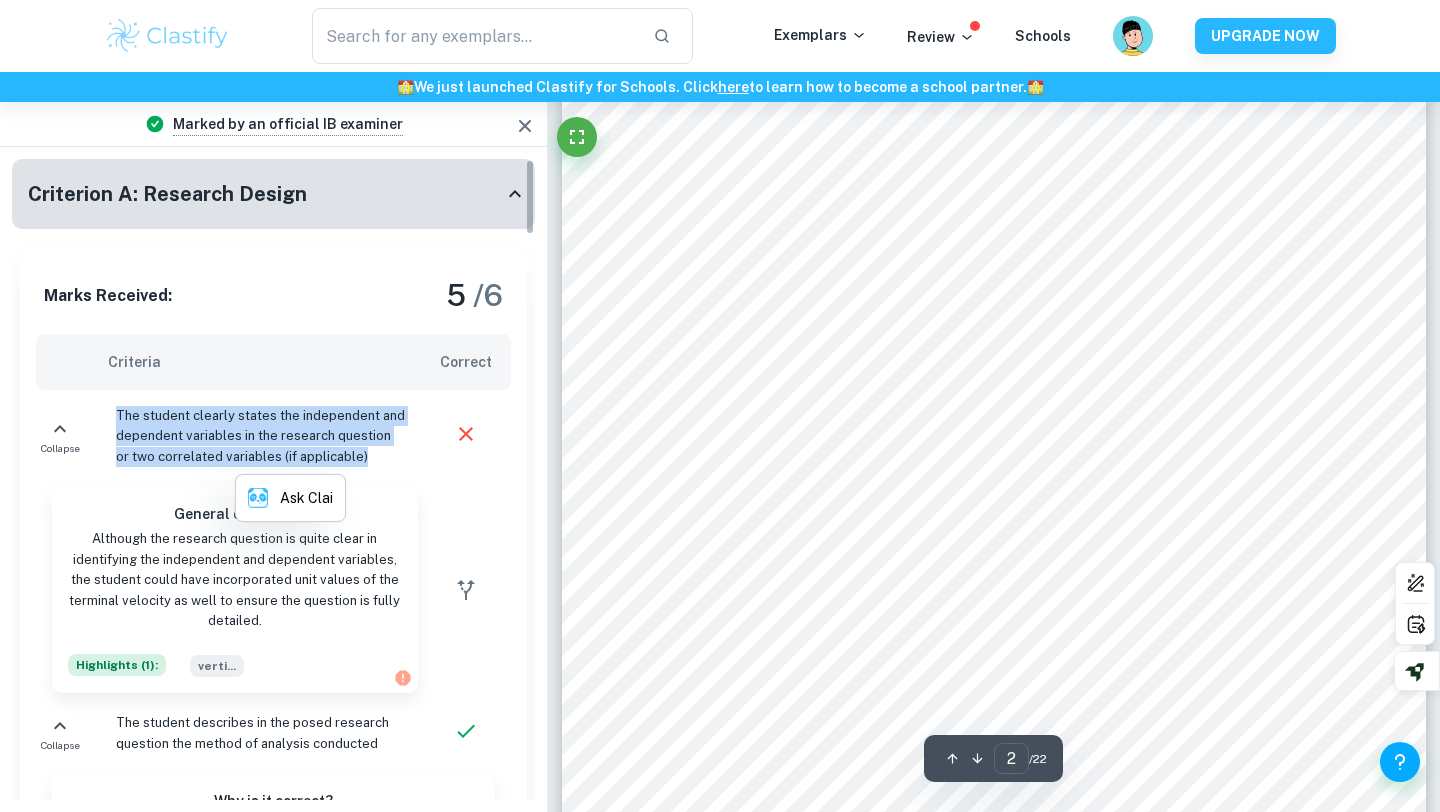 click 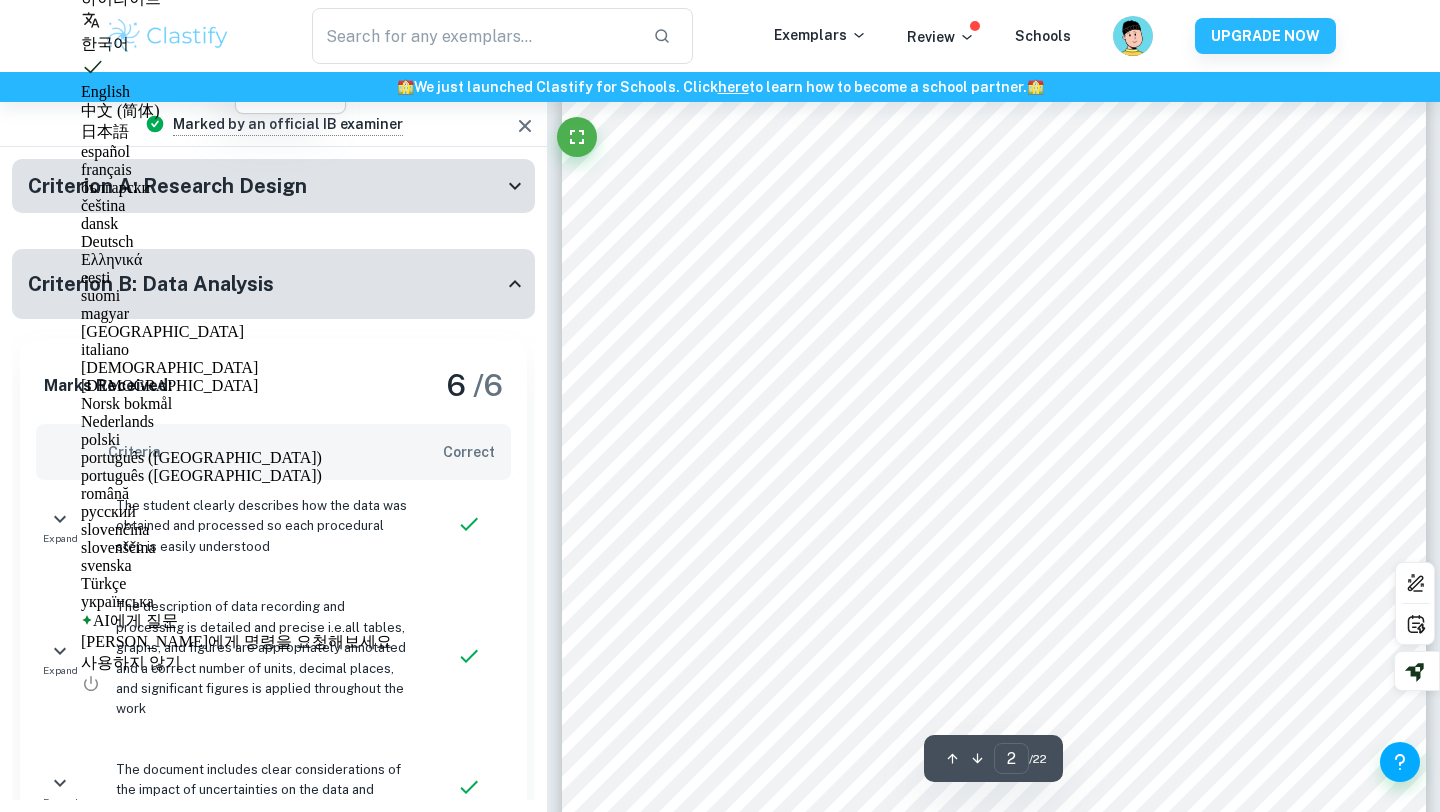 scroll, scrollTop: 413, scrollLeft: 0, axis: vertical 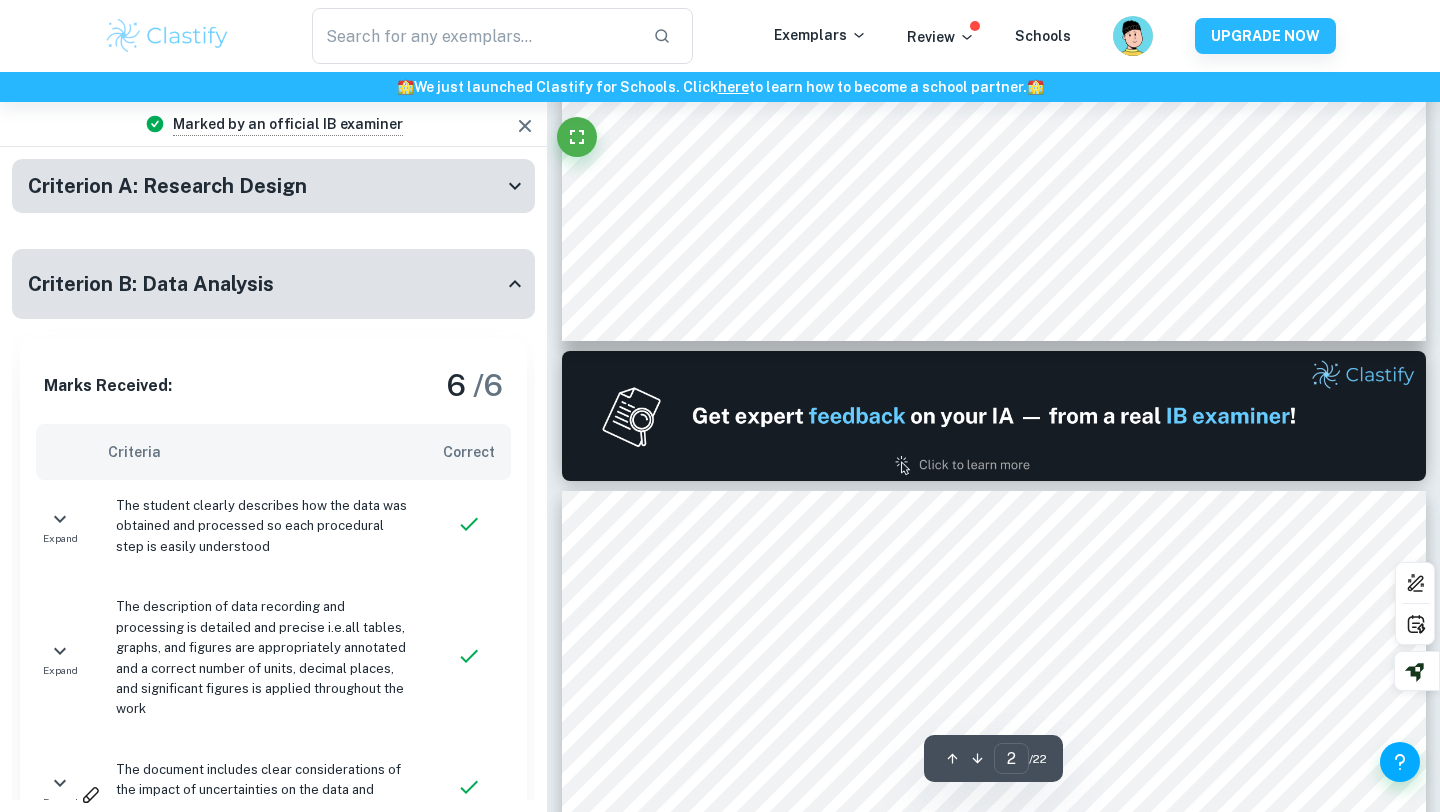 type on "1" 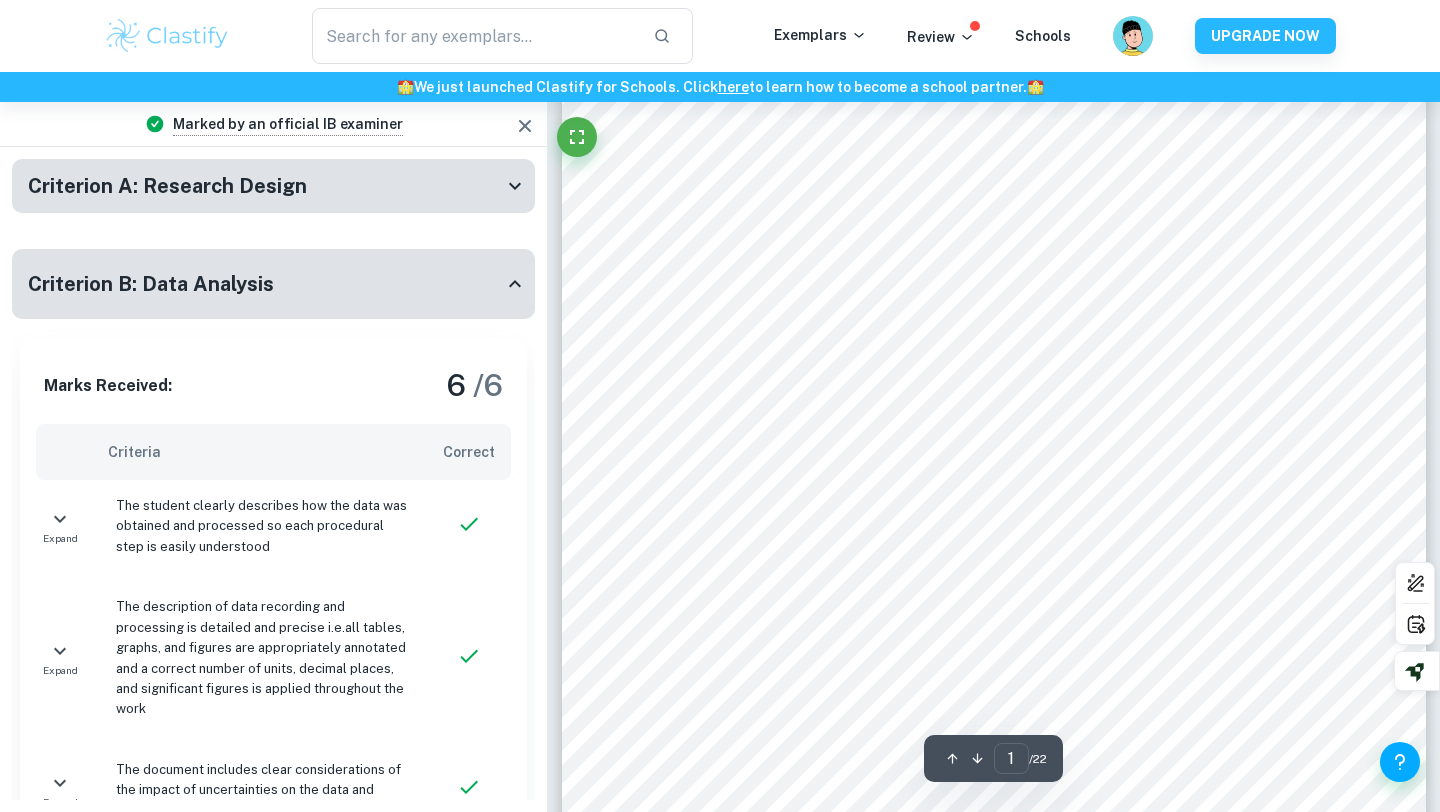 scroll, scrollTop: 0, scrollLeft: 0, axis: both 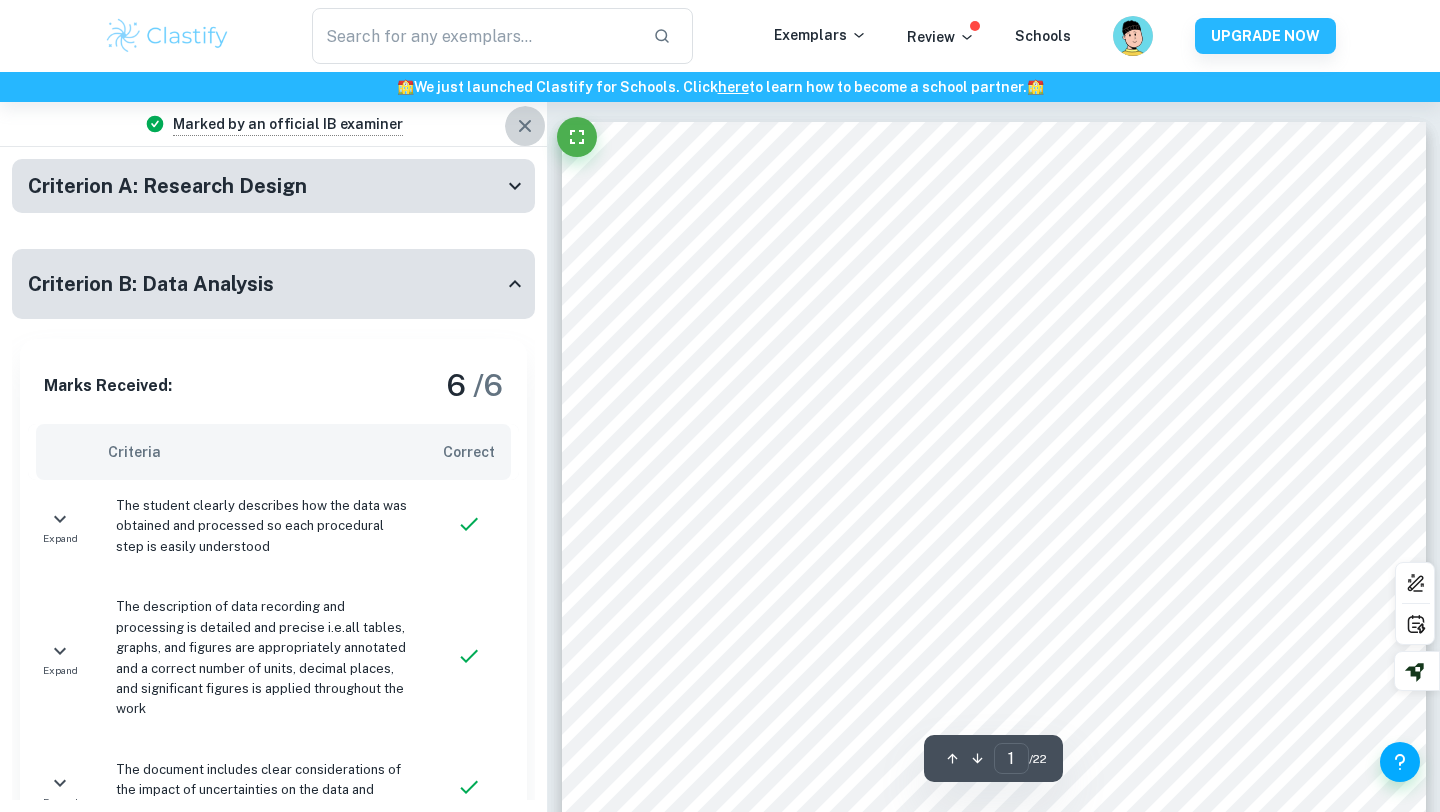 click 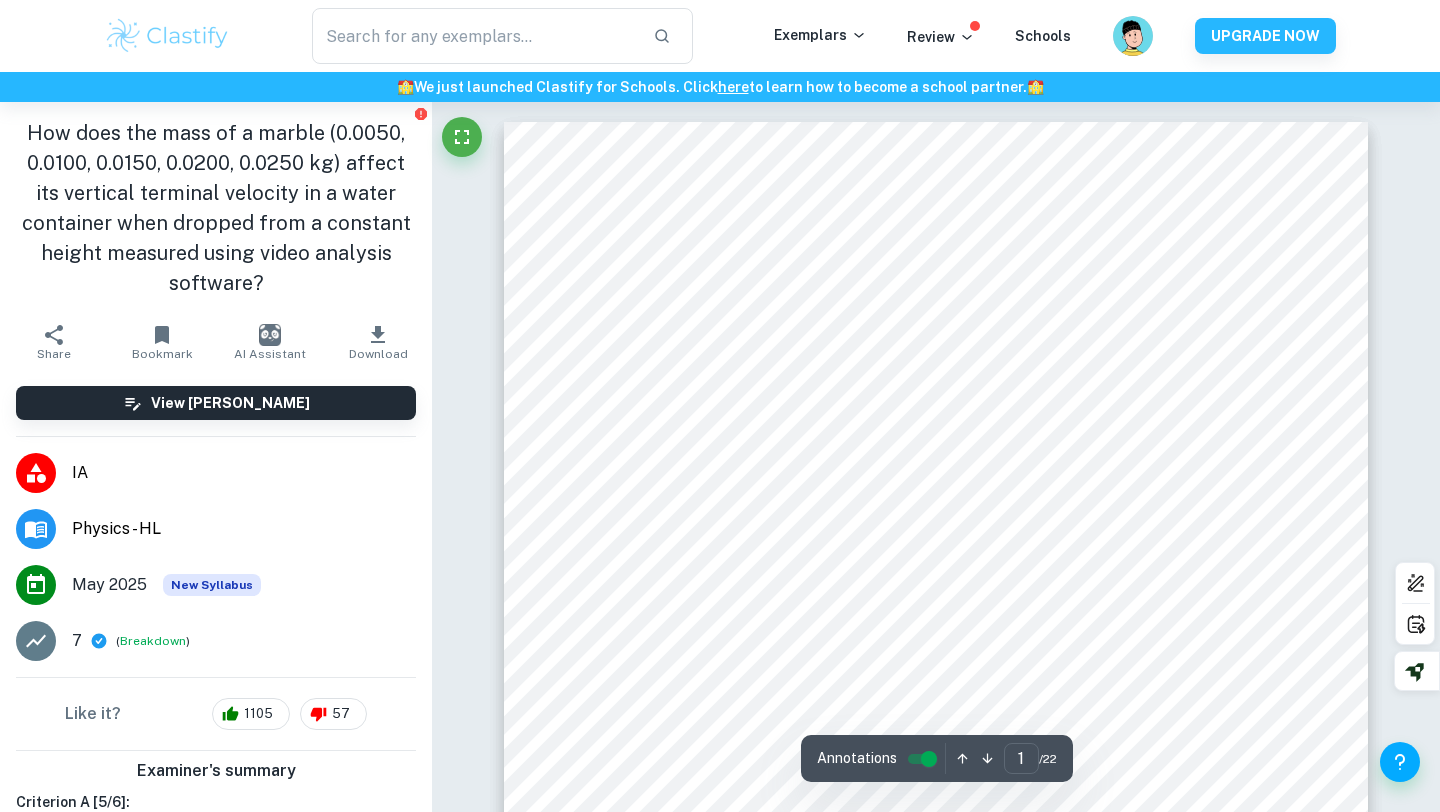 scroll, scrollTop: 30, scrollLeft: 0, axis: vertical 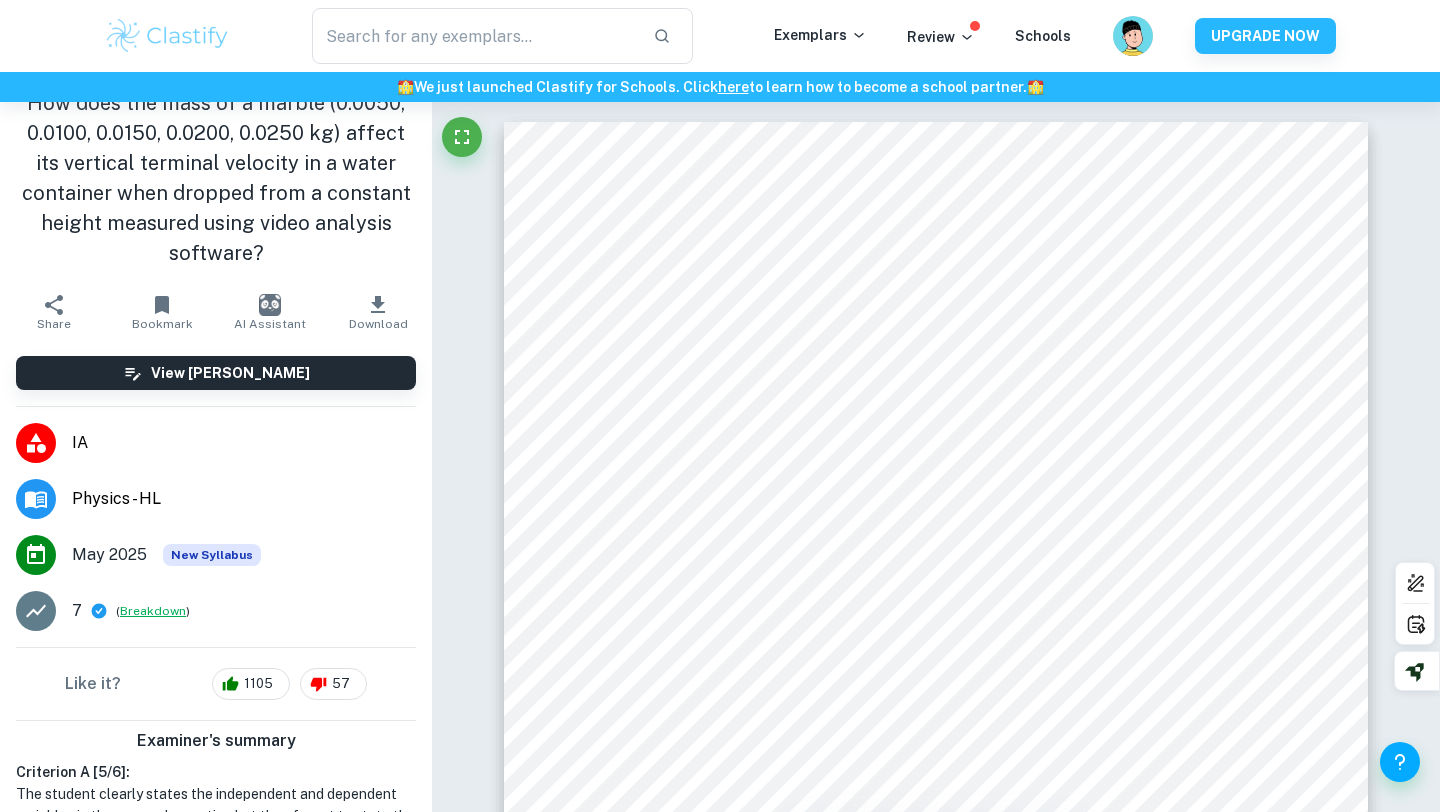 click on "Breakdown" at bounding box center (153, 611) 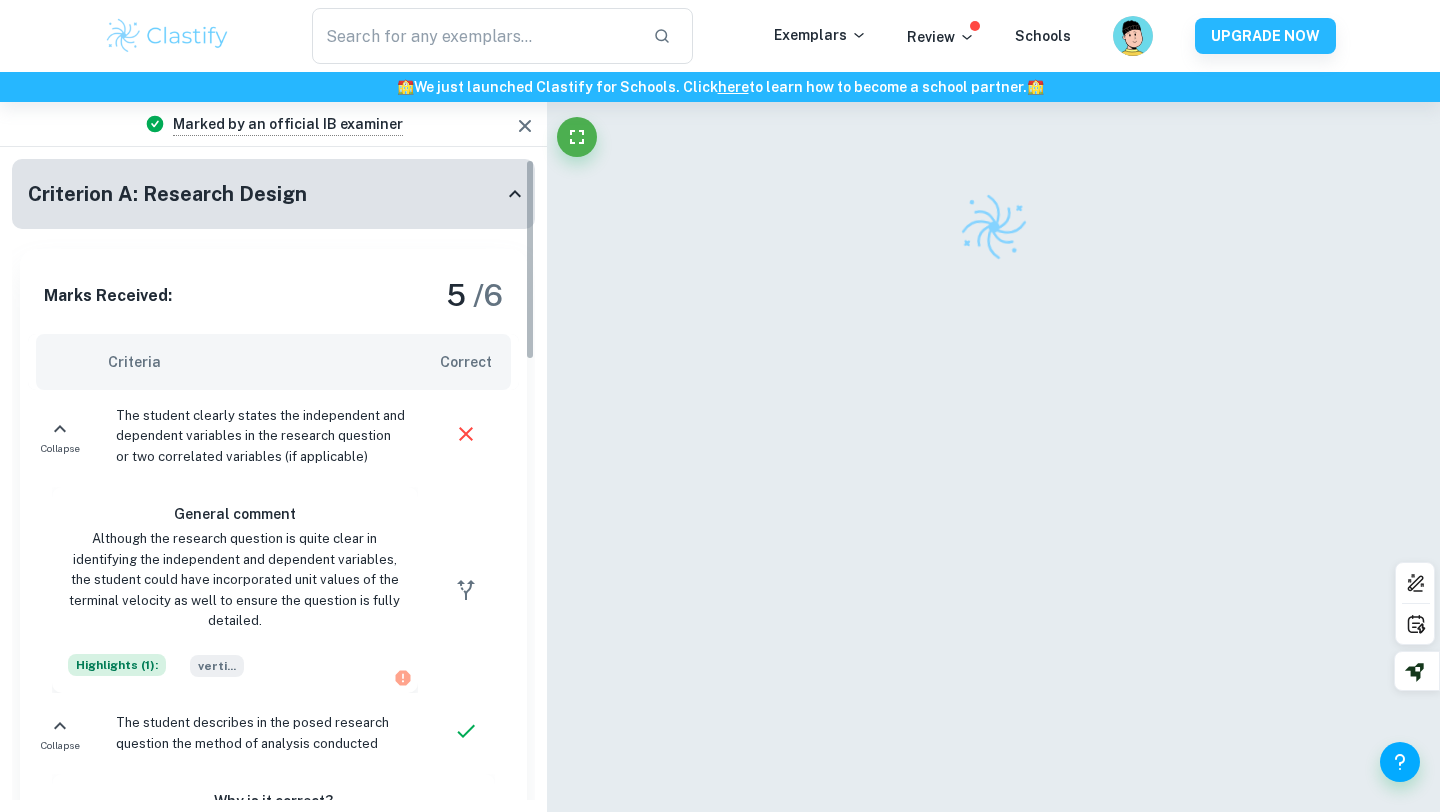 scroll, scrollTop: 0, scrollLeft: 0, axis: both 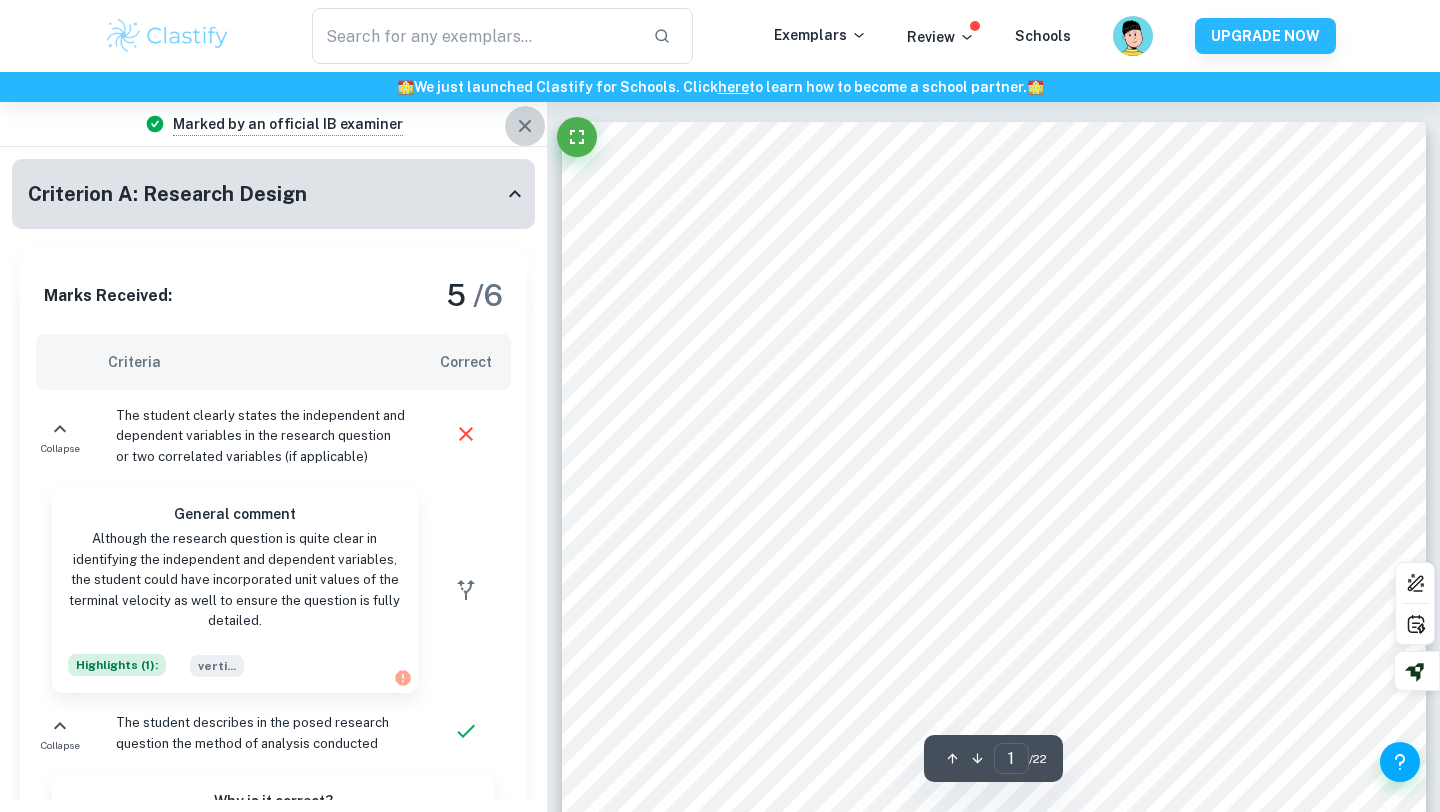 click 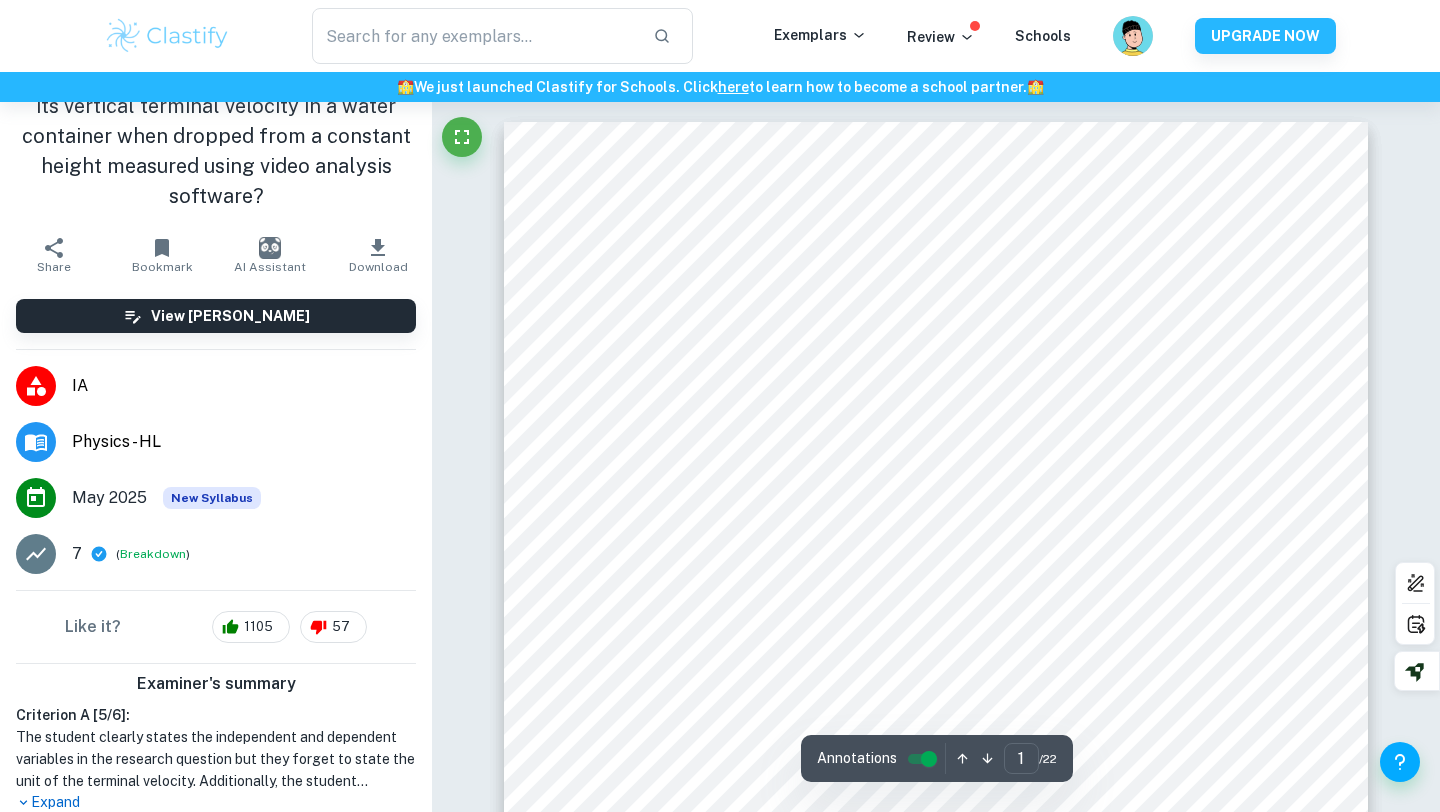scroll, scrollTop: 618, scrollLeft: 0, axis: vertical 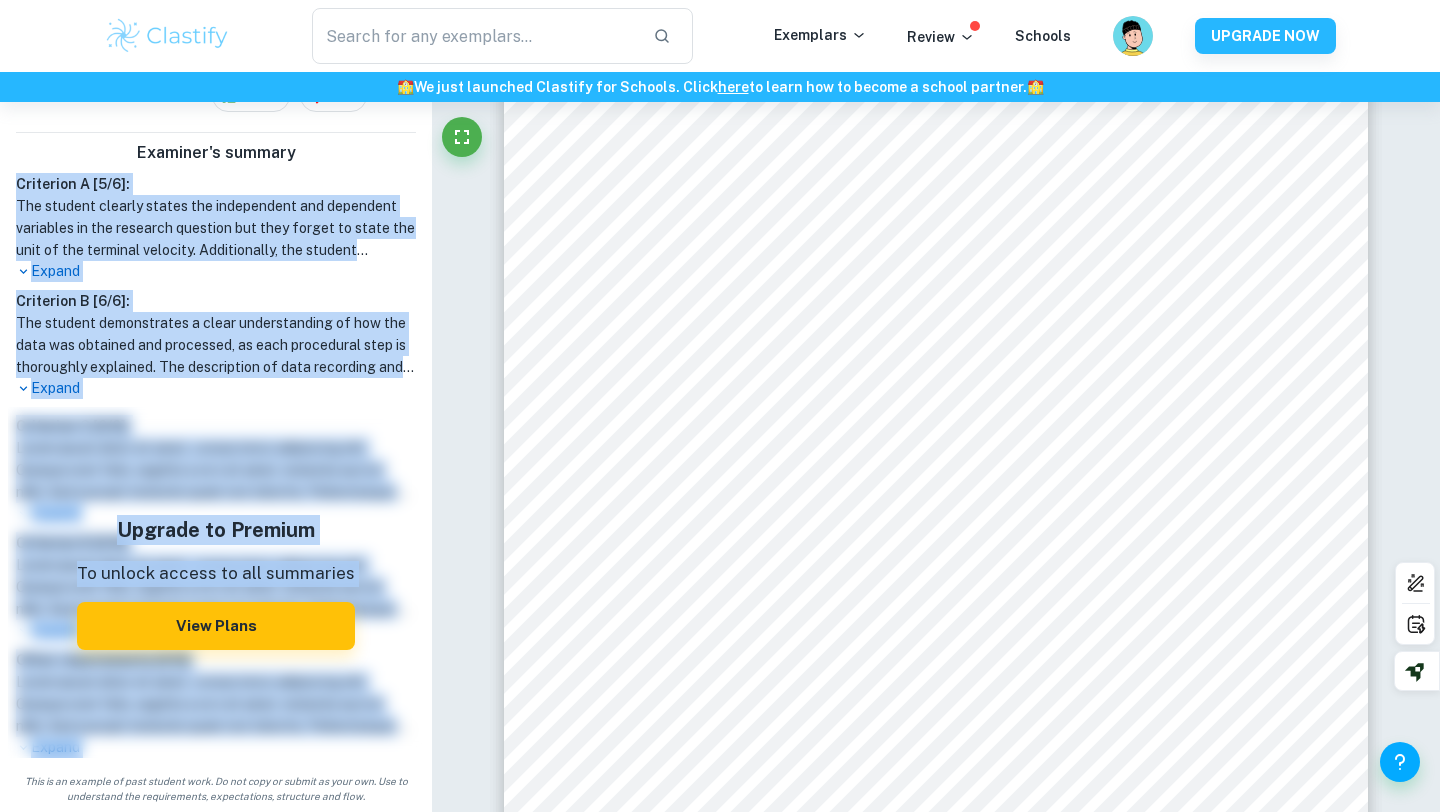 drag, startPoint x: 19, startPoint y: 182, endPoint x: 235, endPoint y: 736, distance: 594.6192 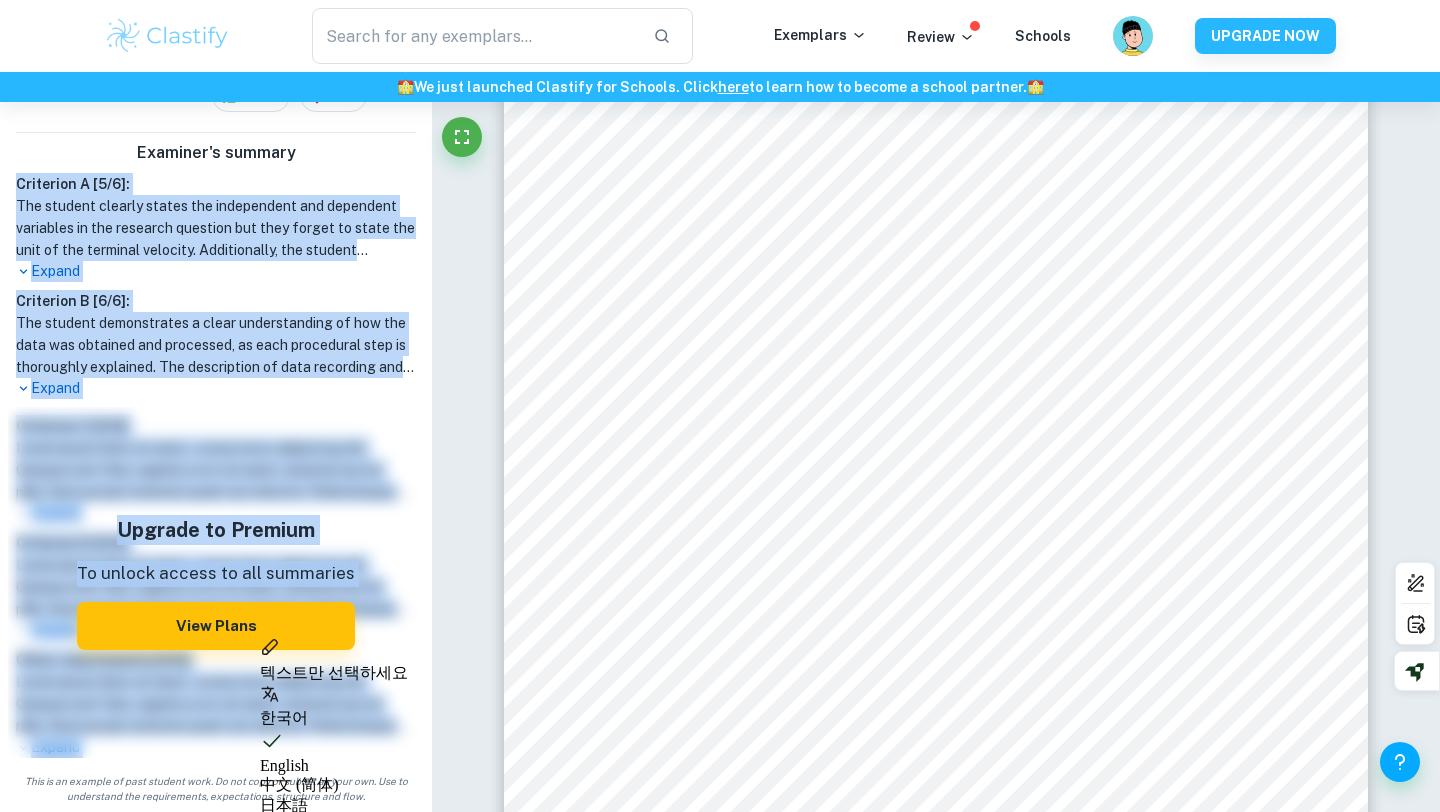 copy on "Criterion A   [ 5 / 6 ]: The student clearly states the independent and dependent variables in the research question but they forget to state the unit of the terminal velocity. Additionally, the student describes the method of analysis conducted and includes a background theory section closely related to the research question. The document also includes a clear explanation of the choice of techniques used for measuring the independent and dependent variables, as well as a justification for the chosen method of investigation. Overall, the methodology is sufficiently described and detailed, allowing for the investigation to be reproduced. Expand Criterion B   [ 6 / 6 ]: The student demonstrates a clear understanding of how the data was obtained and processed, as each procedural step is thoroughly explained. The description of data recording and processing is detailed and precise, with all tables, graphs, and figures appropriately annotated. Additionally, the student includes clear considerations of the impac..." 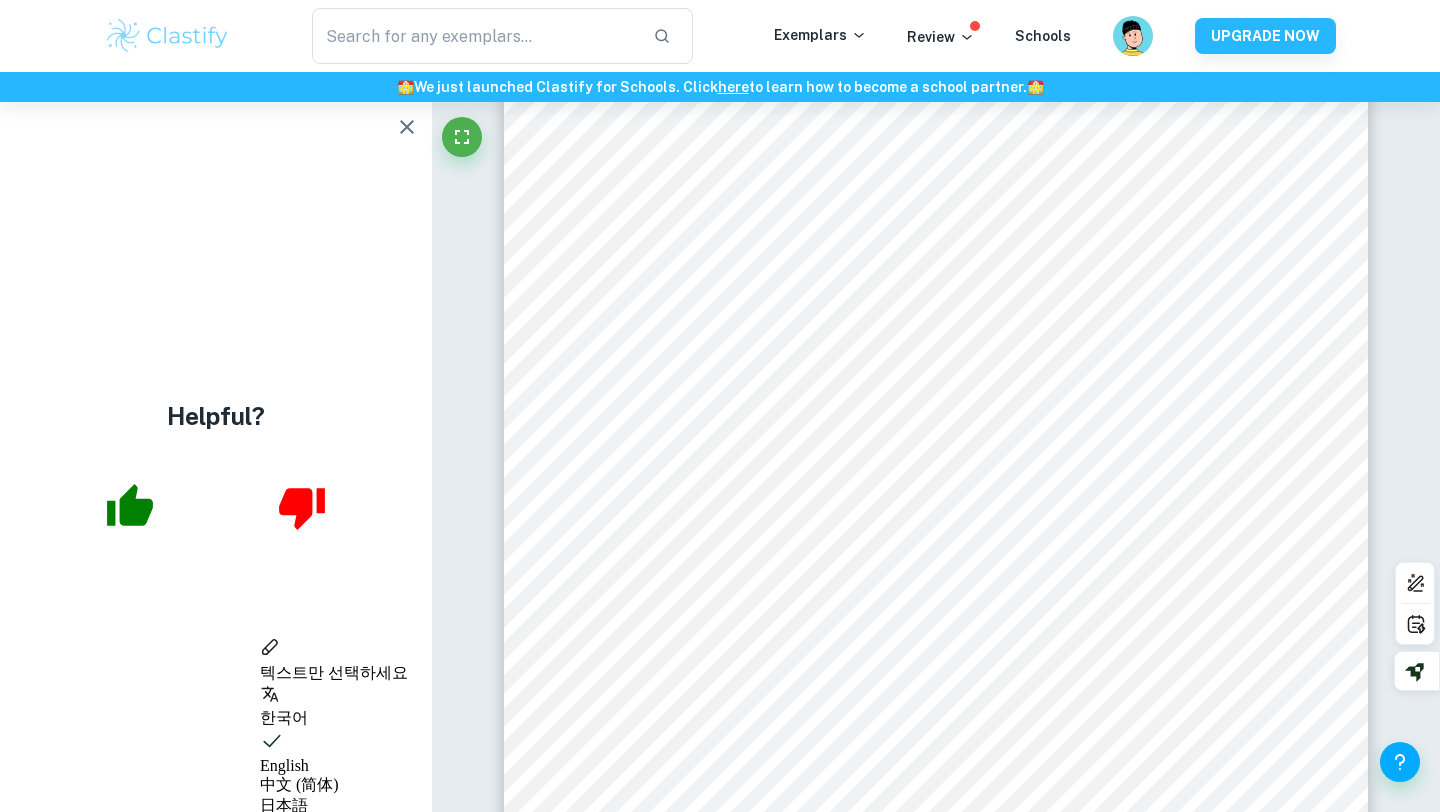 scroll, scrollTop: 0, scrollLeft: 0, axis: both 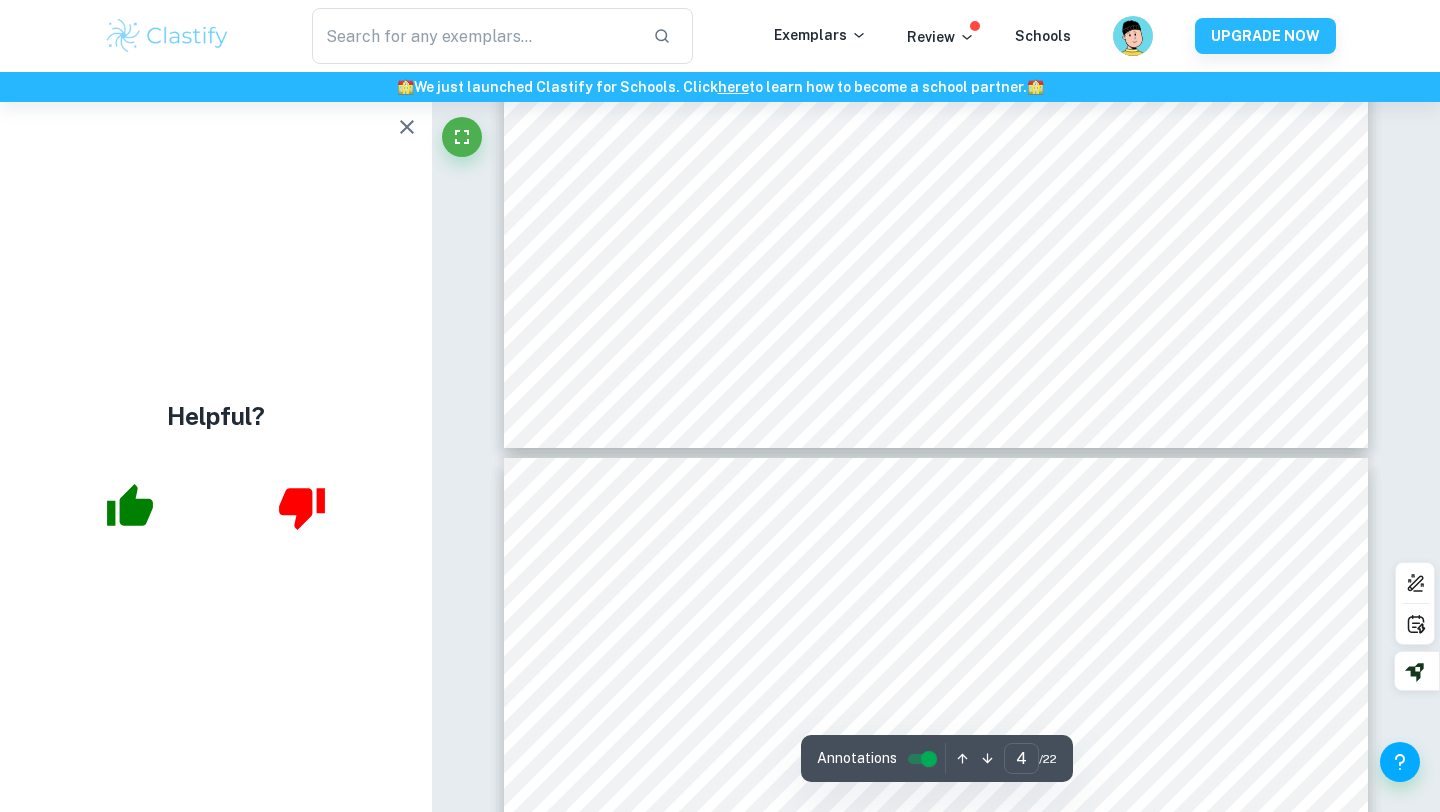 type on "5" 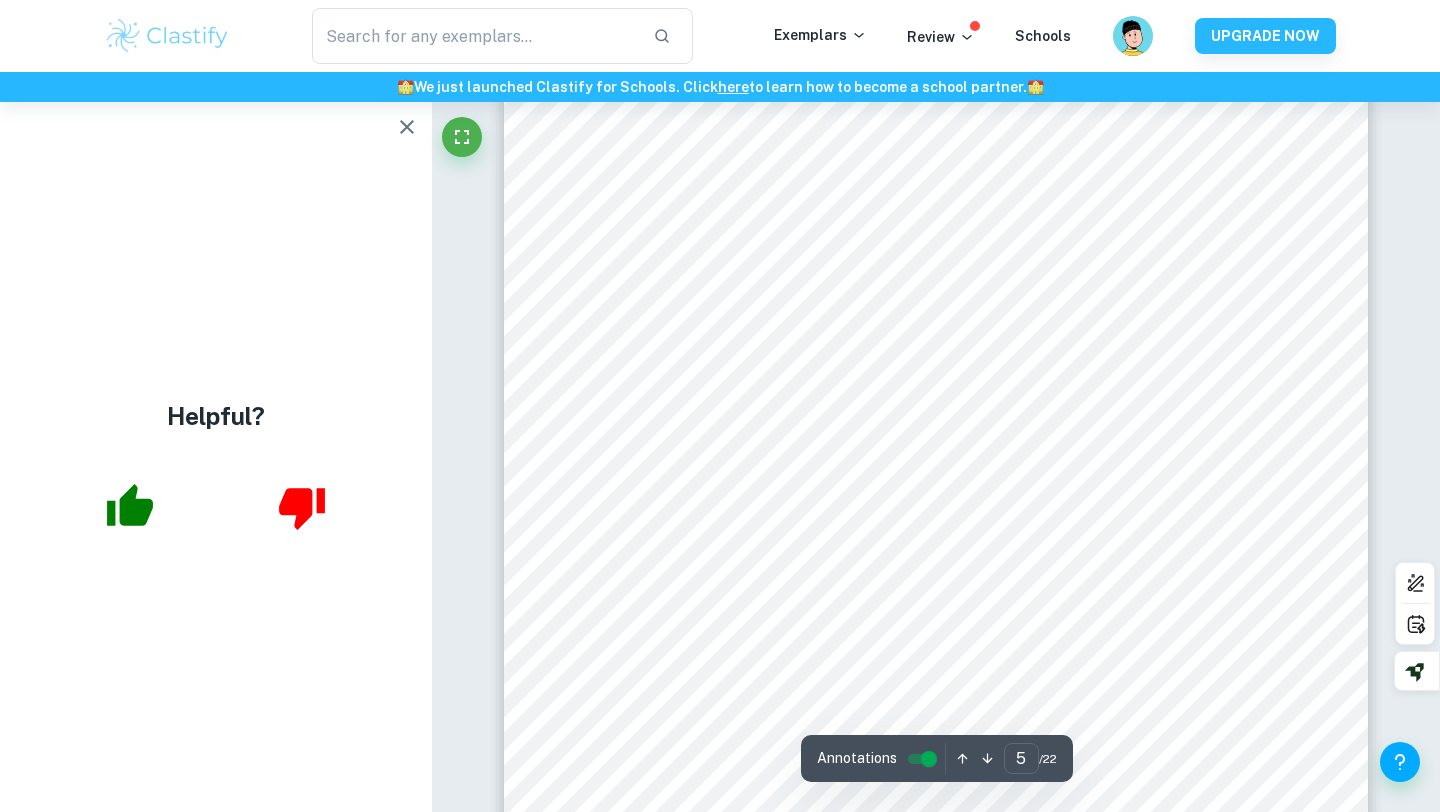 scroll, scrollTop: 5474, scrollLeft: 0, axis: vertical 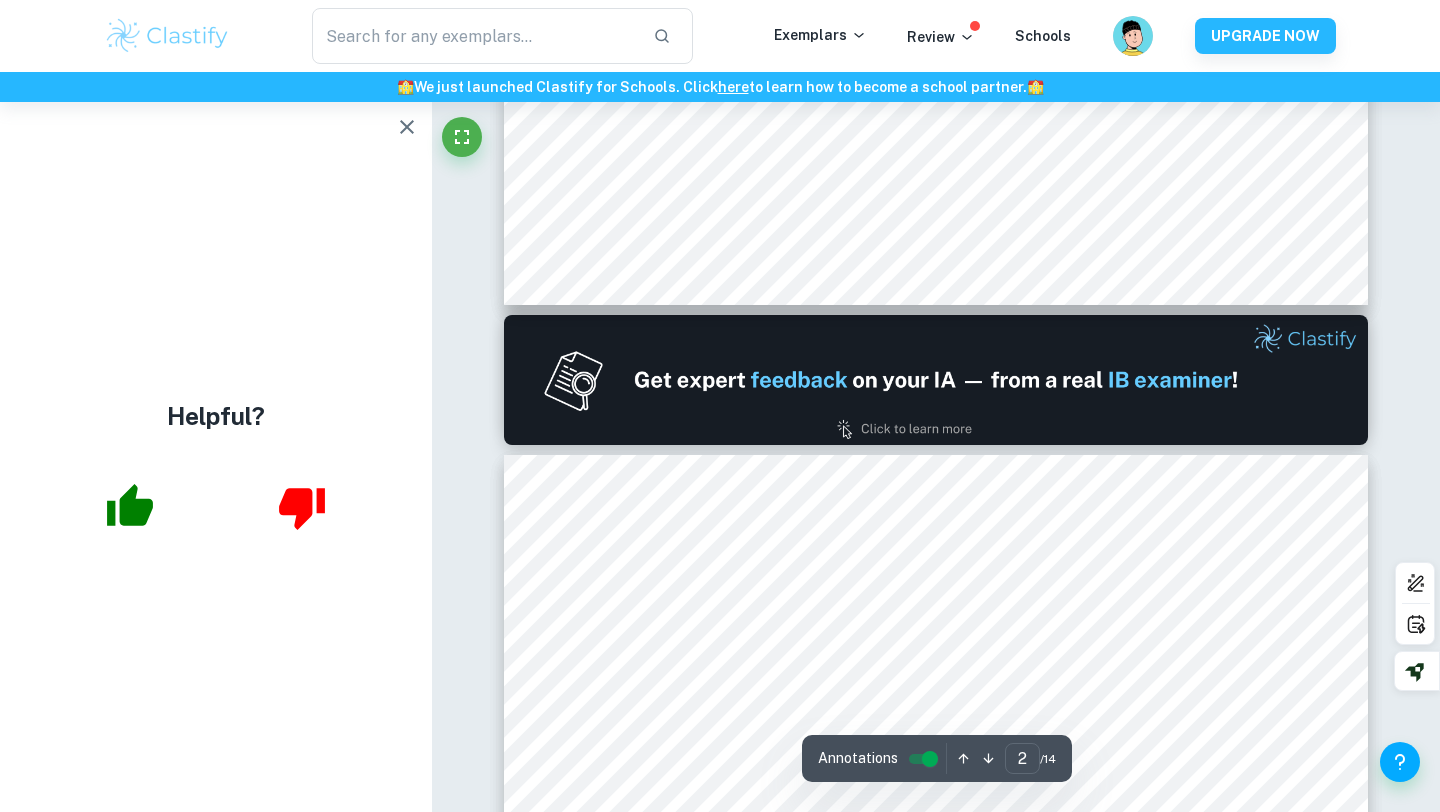 type on "1" 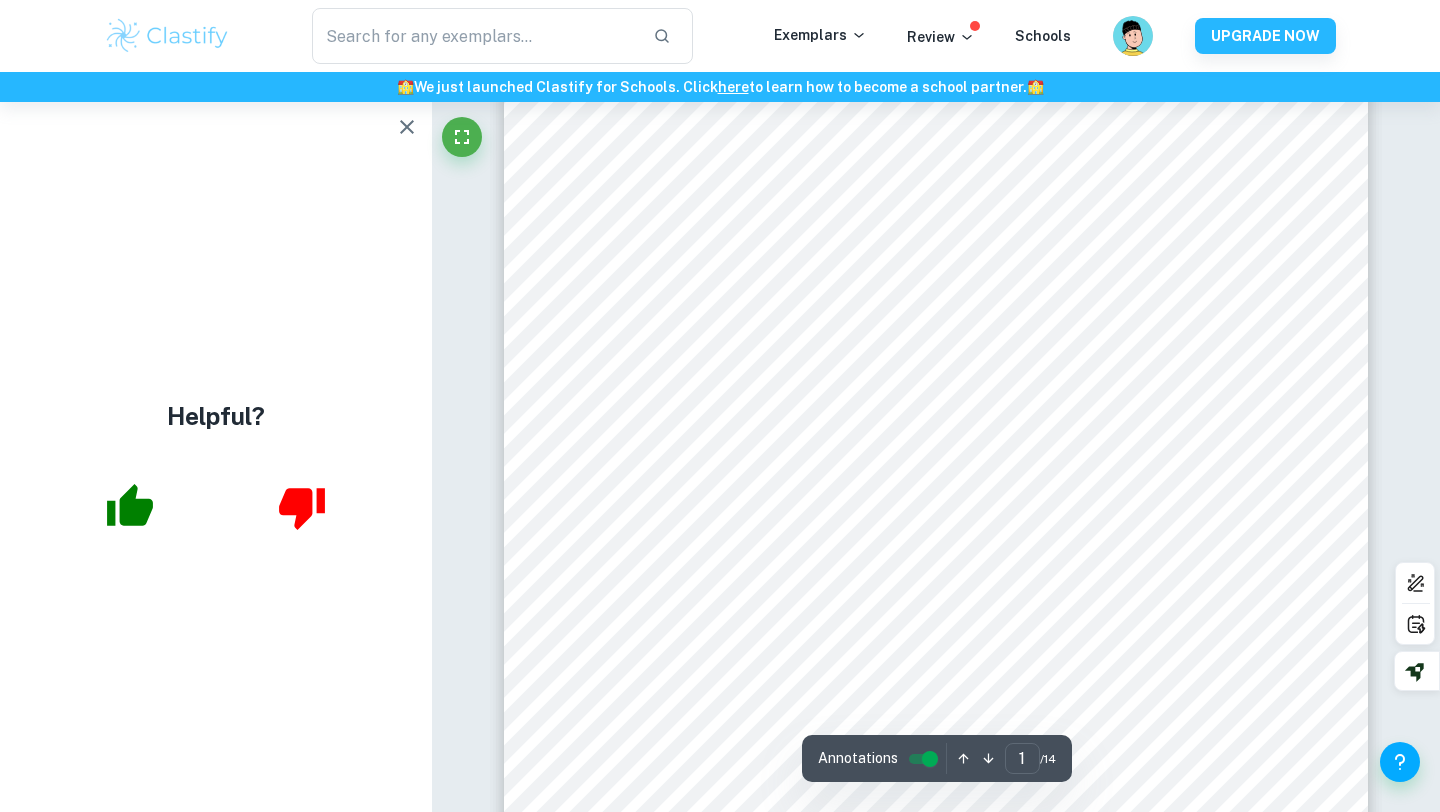 scroll, scrollTop: 0, scrollLeft: 0, axis: both 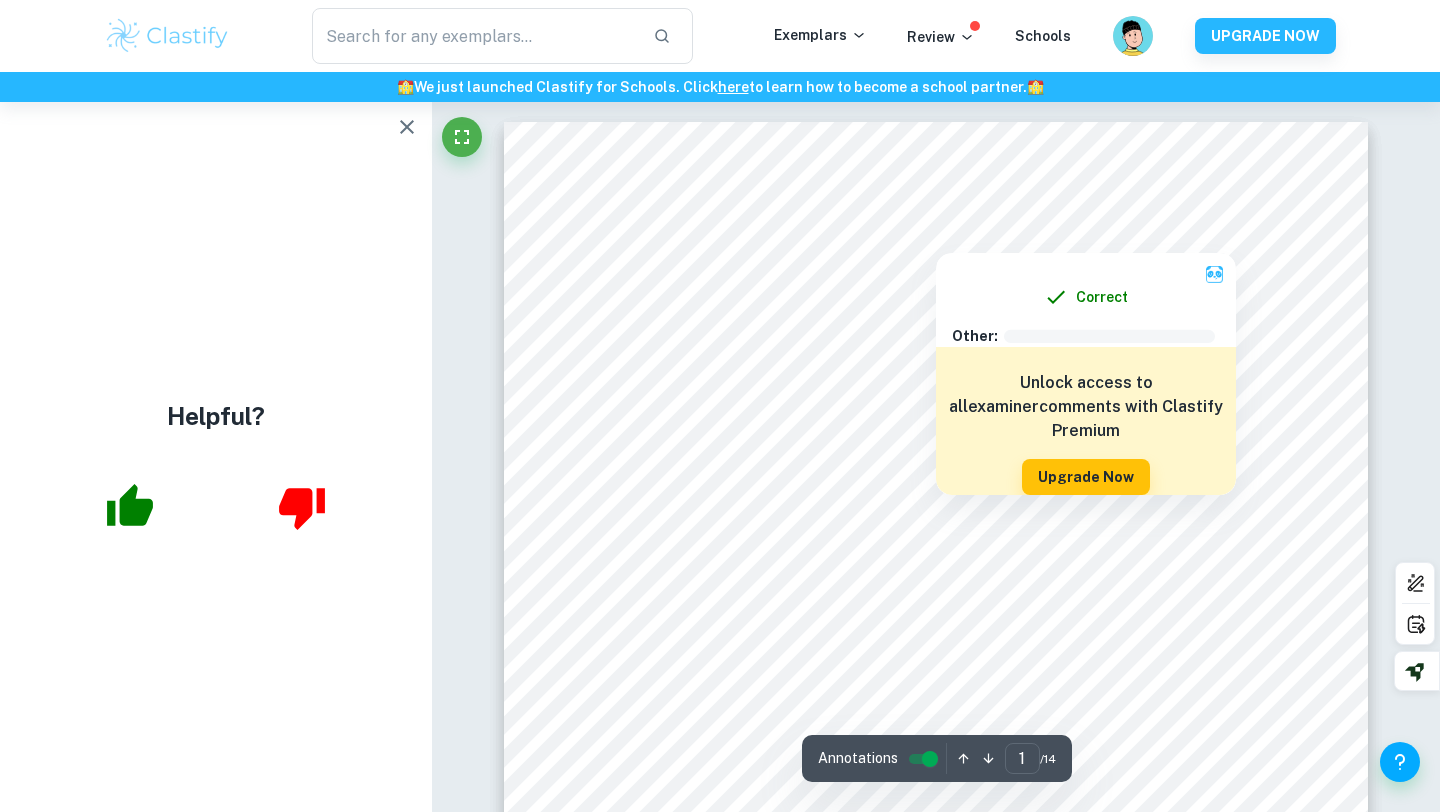 click at bounding box center [936, 237] 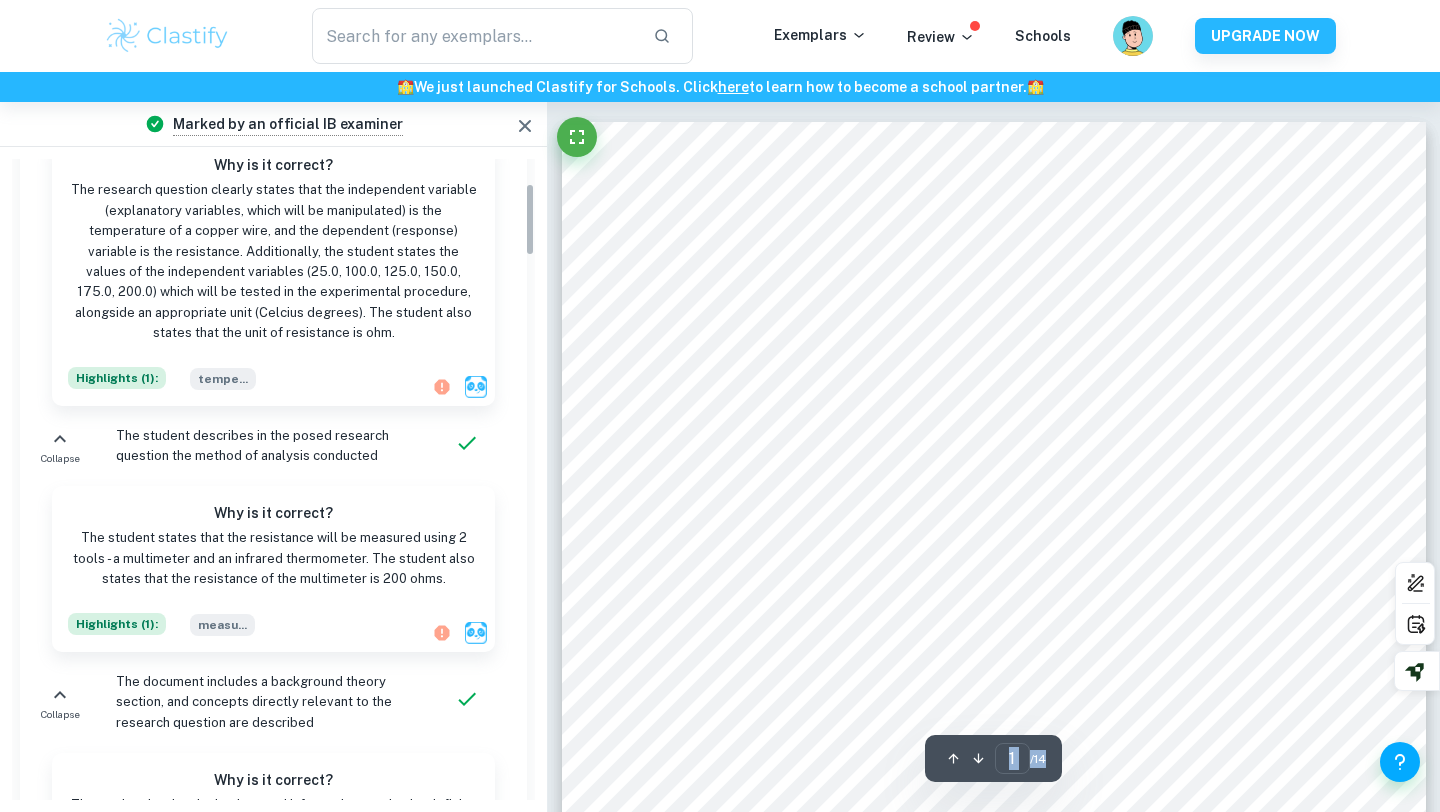 scroll, scrollTop: 0, scrollLeft: 0, axis: both 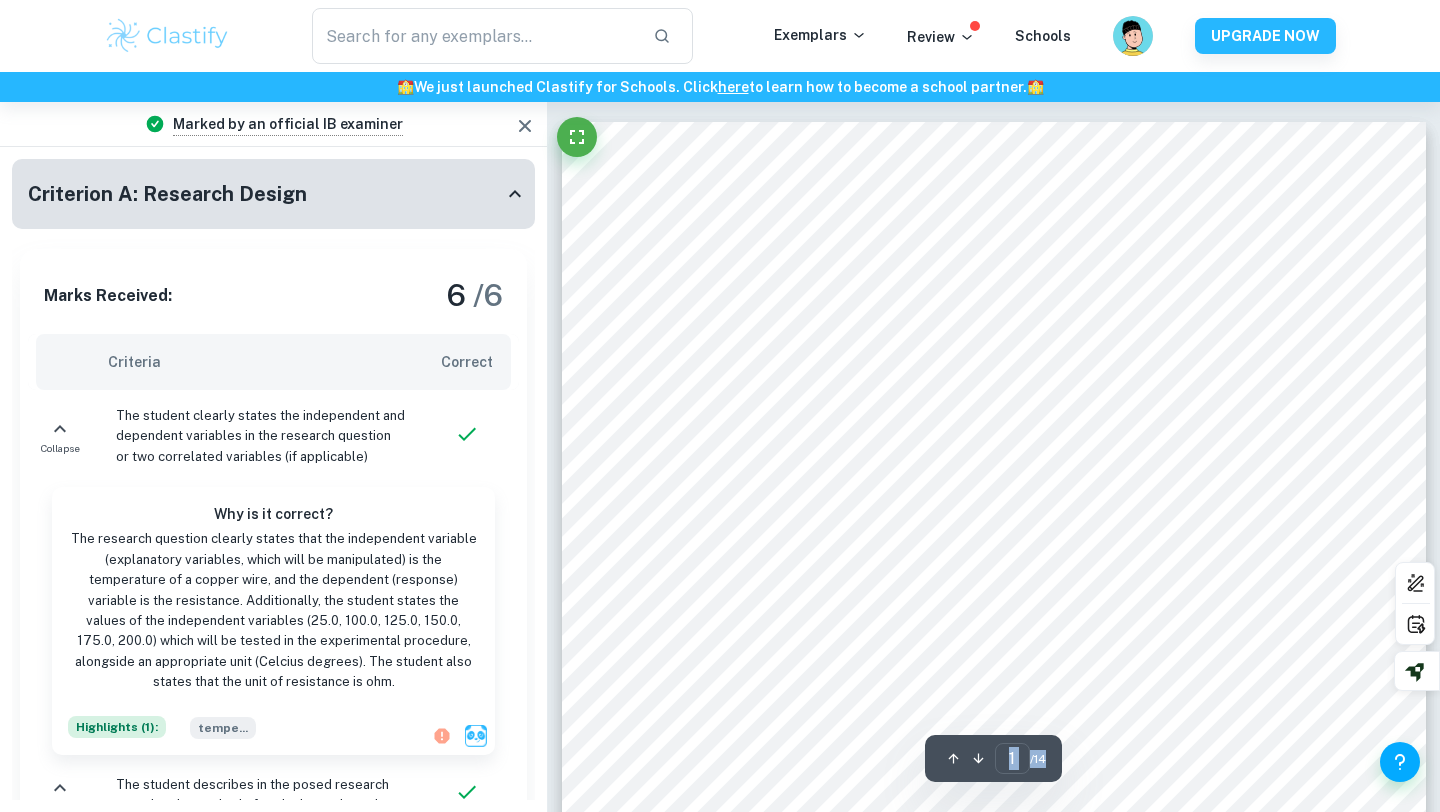 click 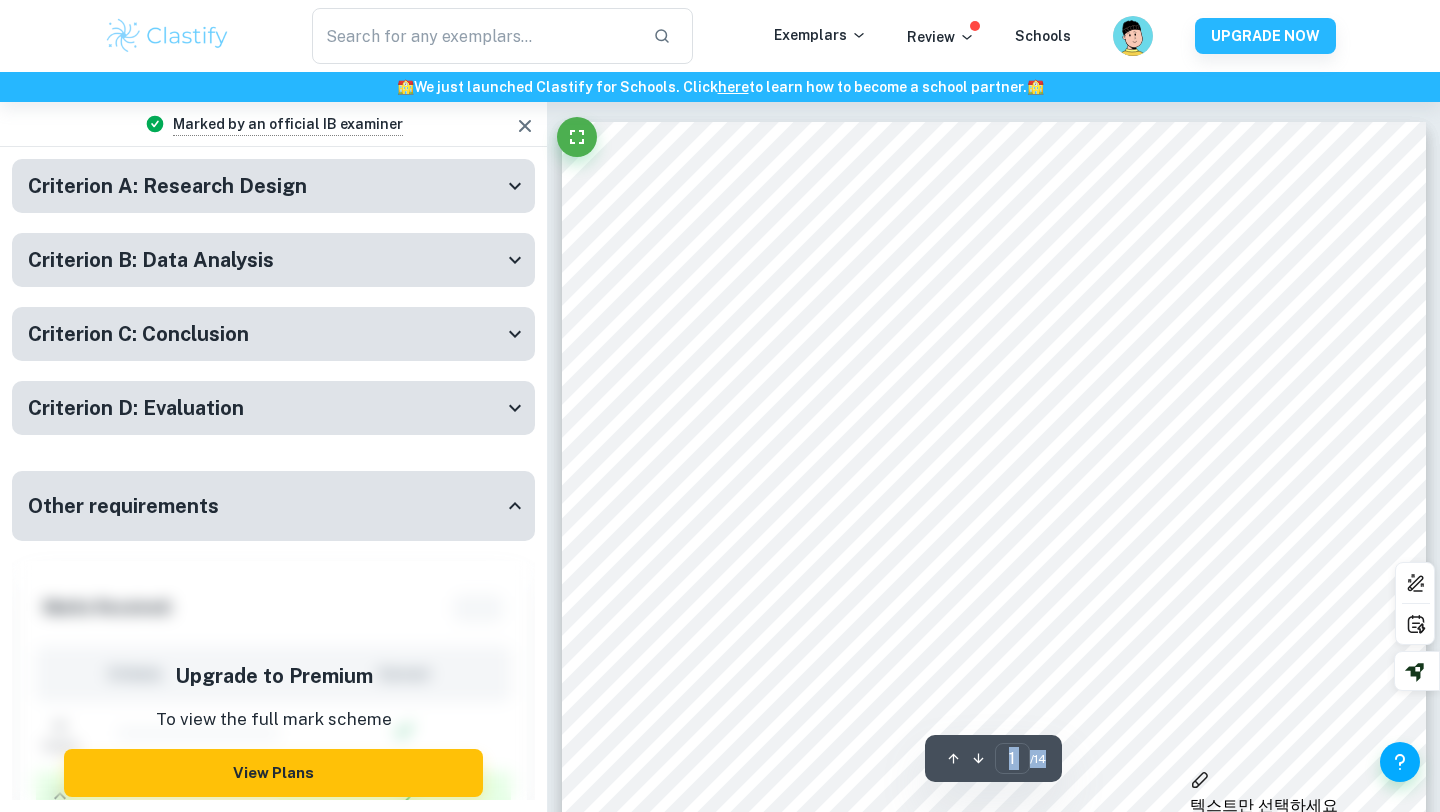 click on "Criterion B: Data Analysis" at bounding box center [265, 260] 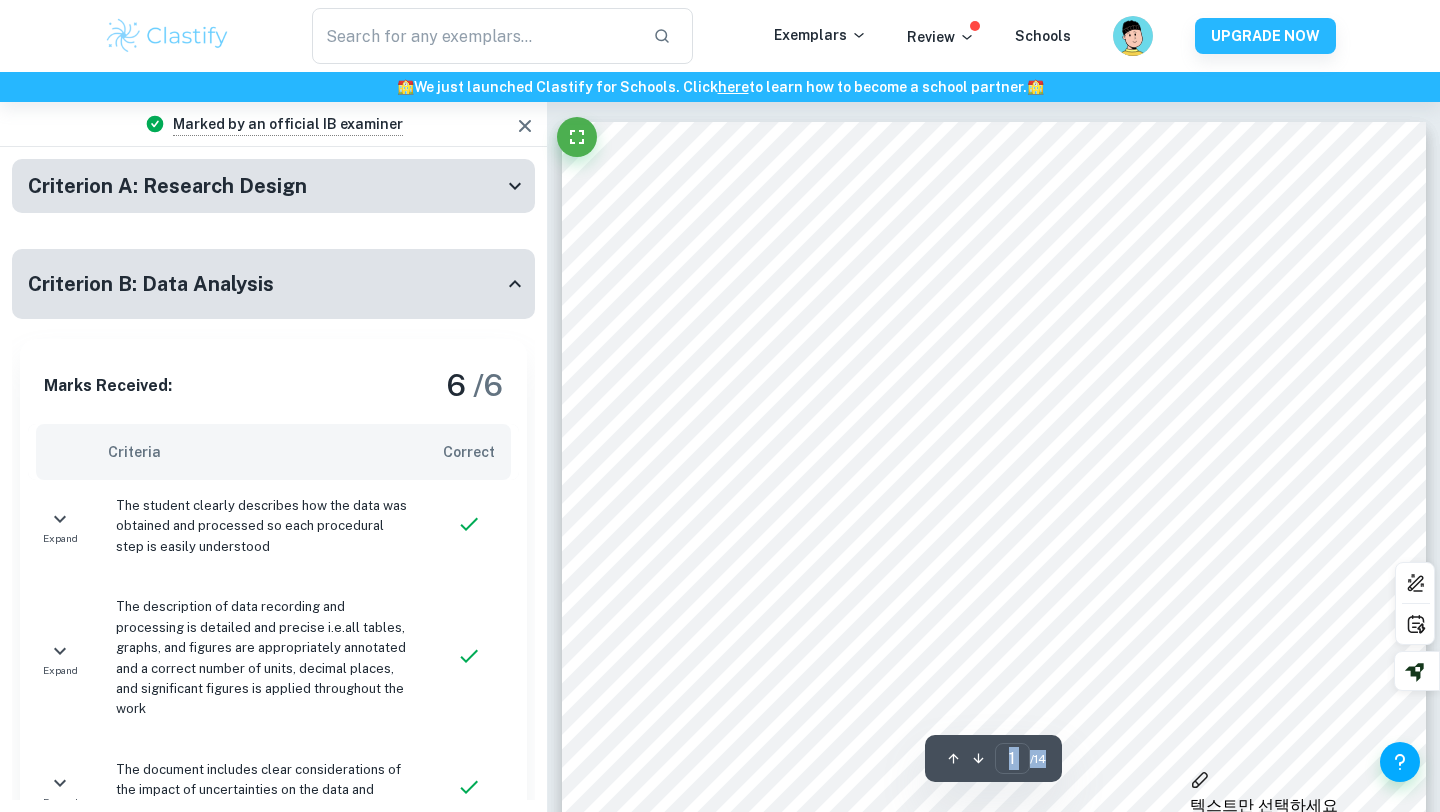 click on "Criterion B: Data Analysis" at bounding box center (265, 284) 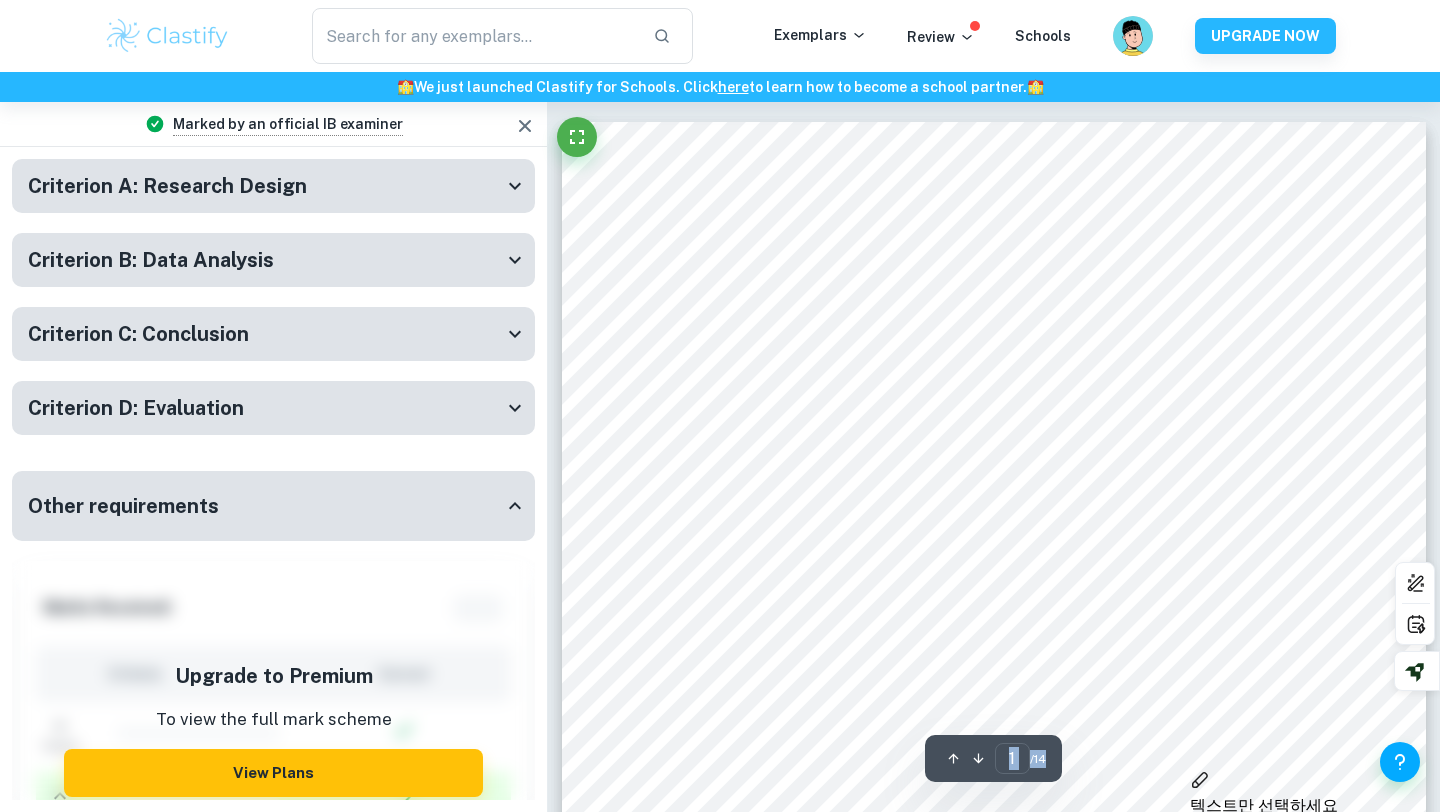 click on "Criterion C: Conclusion" at bounding box center [265, 334] 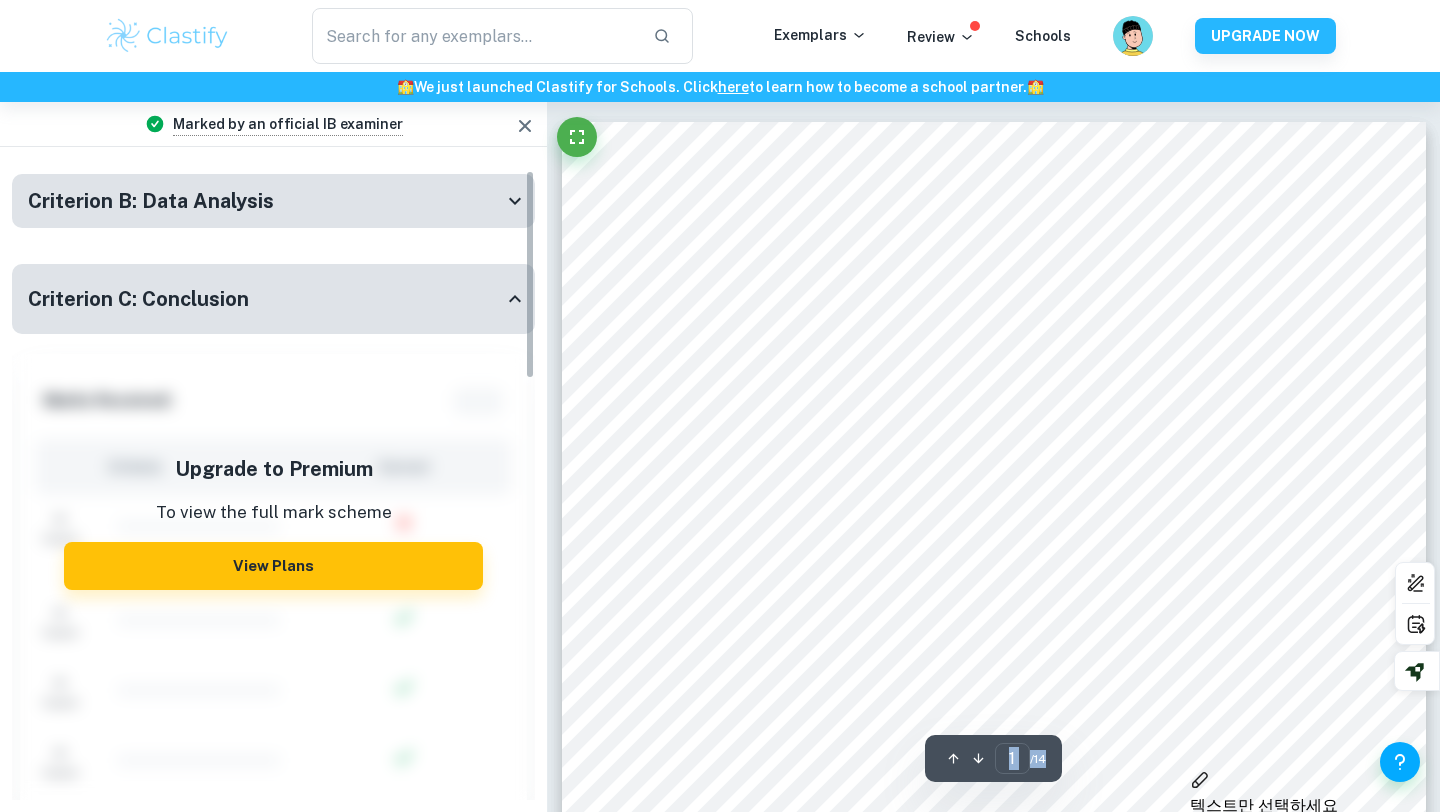 scroll, scrollTop: 62, scrollLeft: 0, axis: vertical 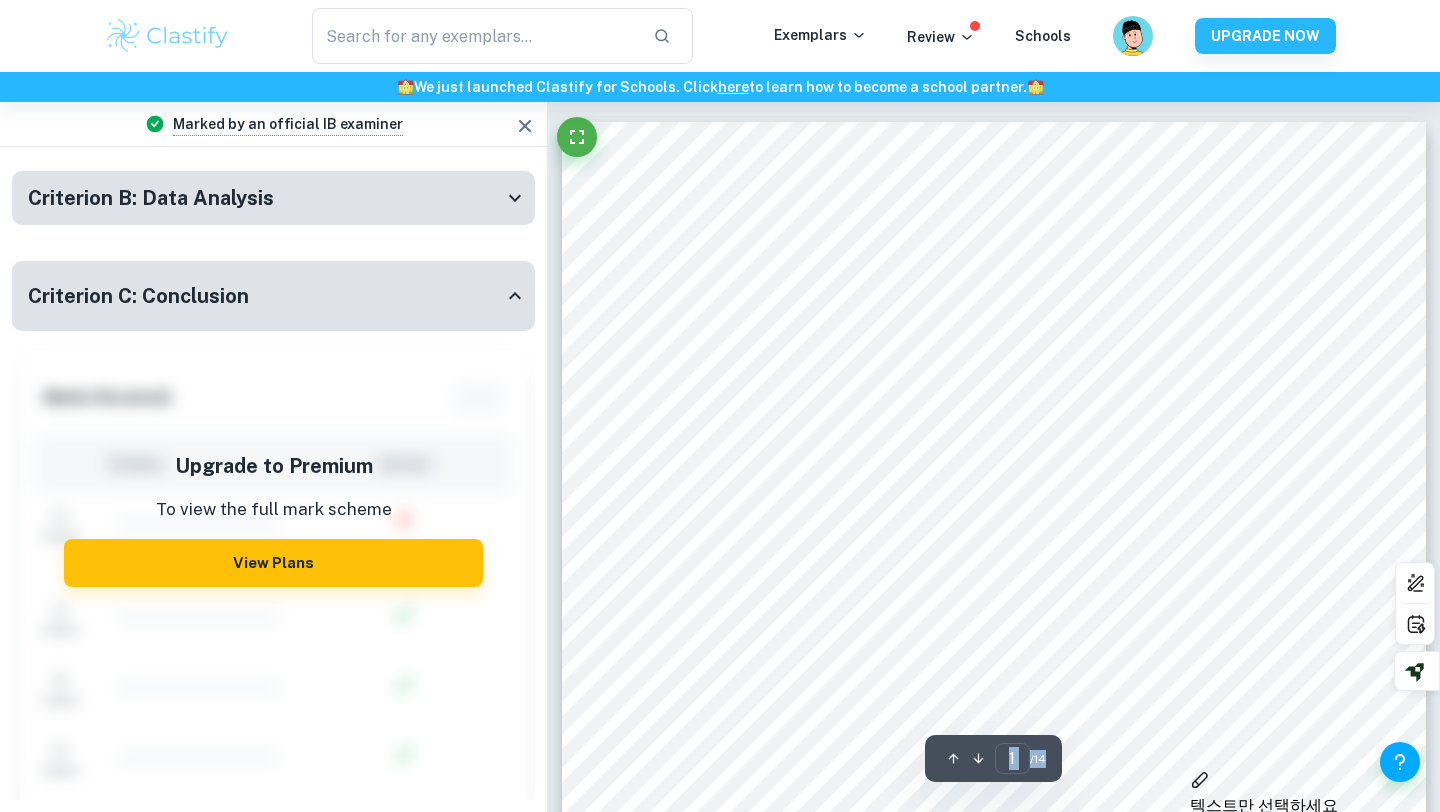 click on "Criterion C: Conclusion" at bounding box center [273, 296] 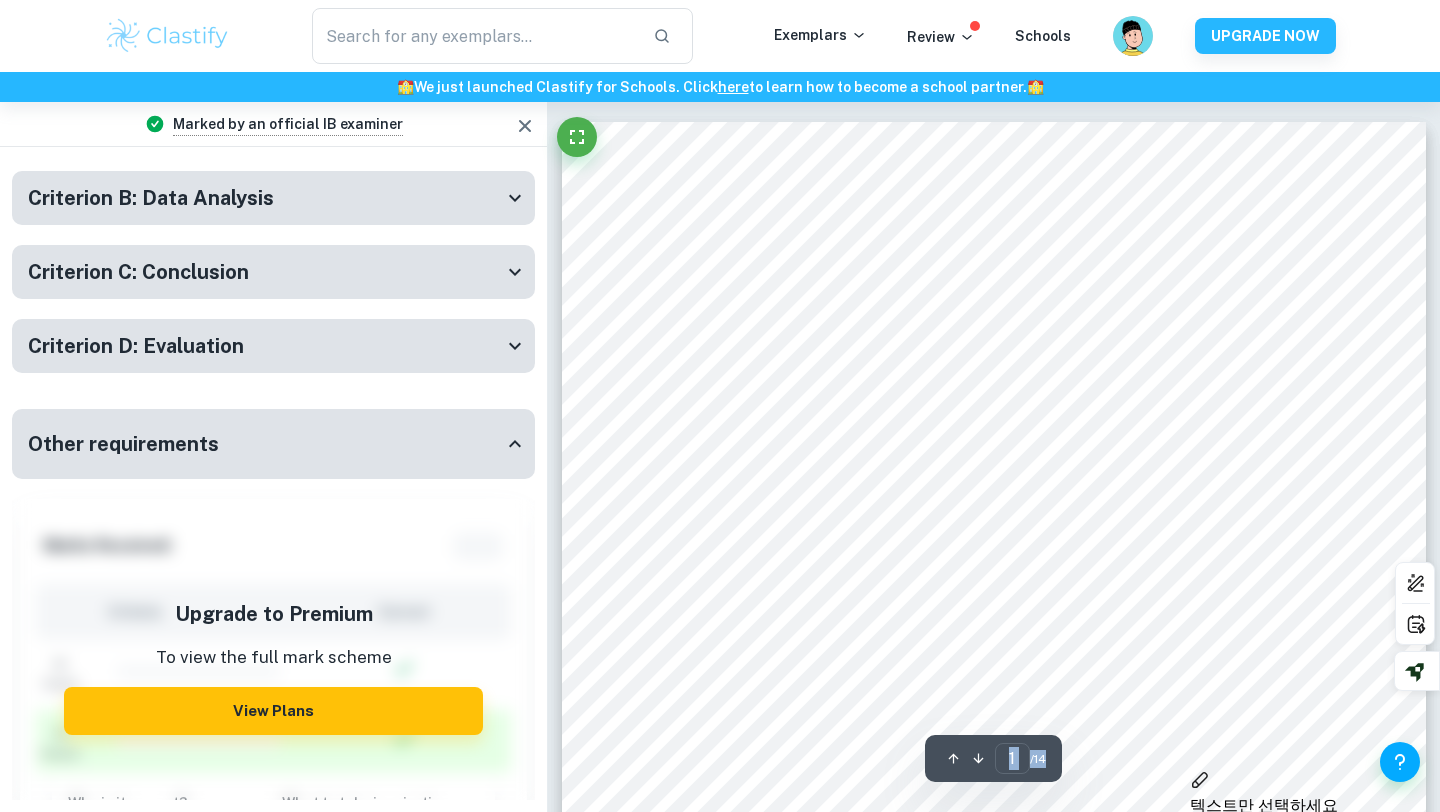 click on "Criterion B: Data Analysis" at bounding box center [265, 198] 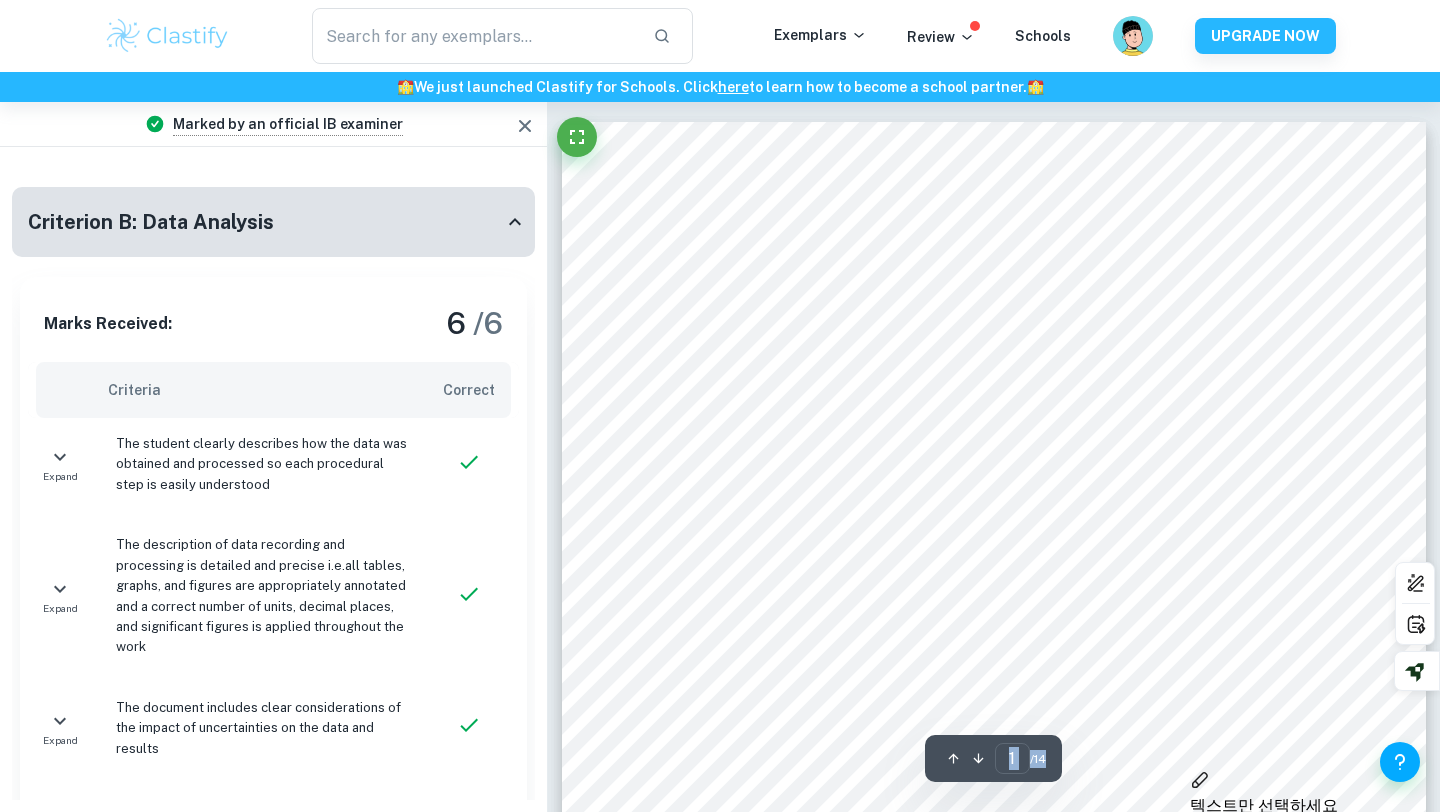 click on "Criterion B: Data Analysis" at bounding box center (265, 222) 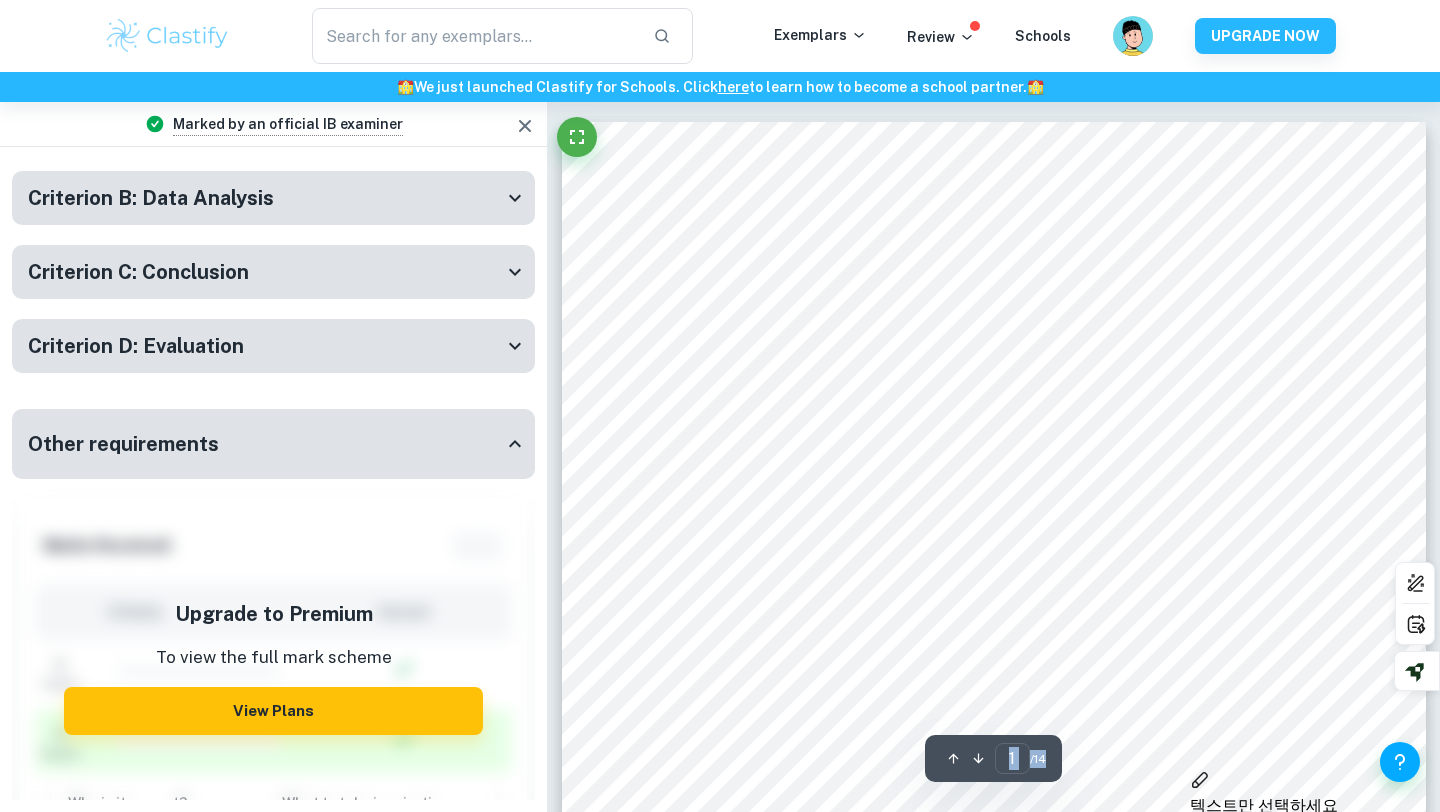 click on "Criterion D: Evaluation" at bounding box center [273, 346] 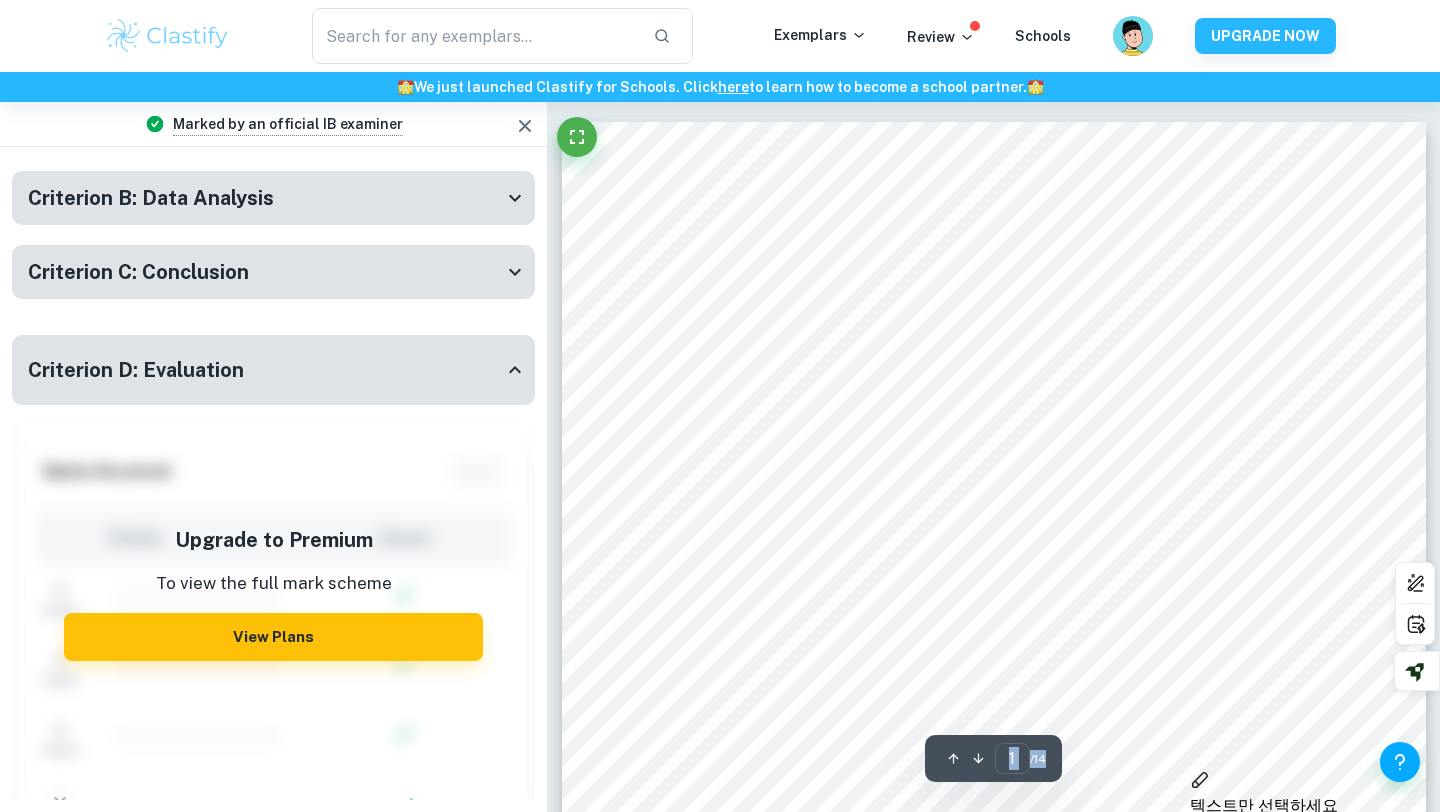 click on "Criterion D: Evaluation" at bounding box center [265, 370] 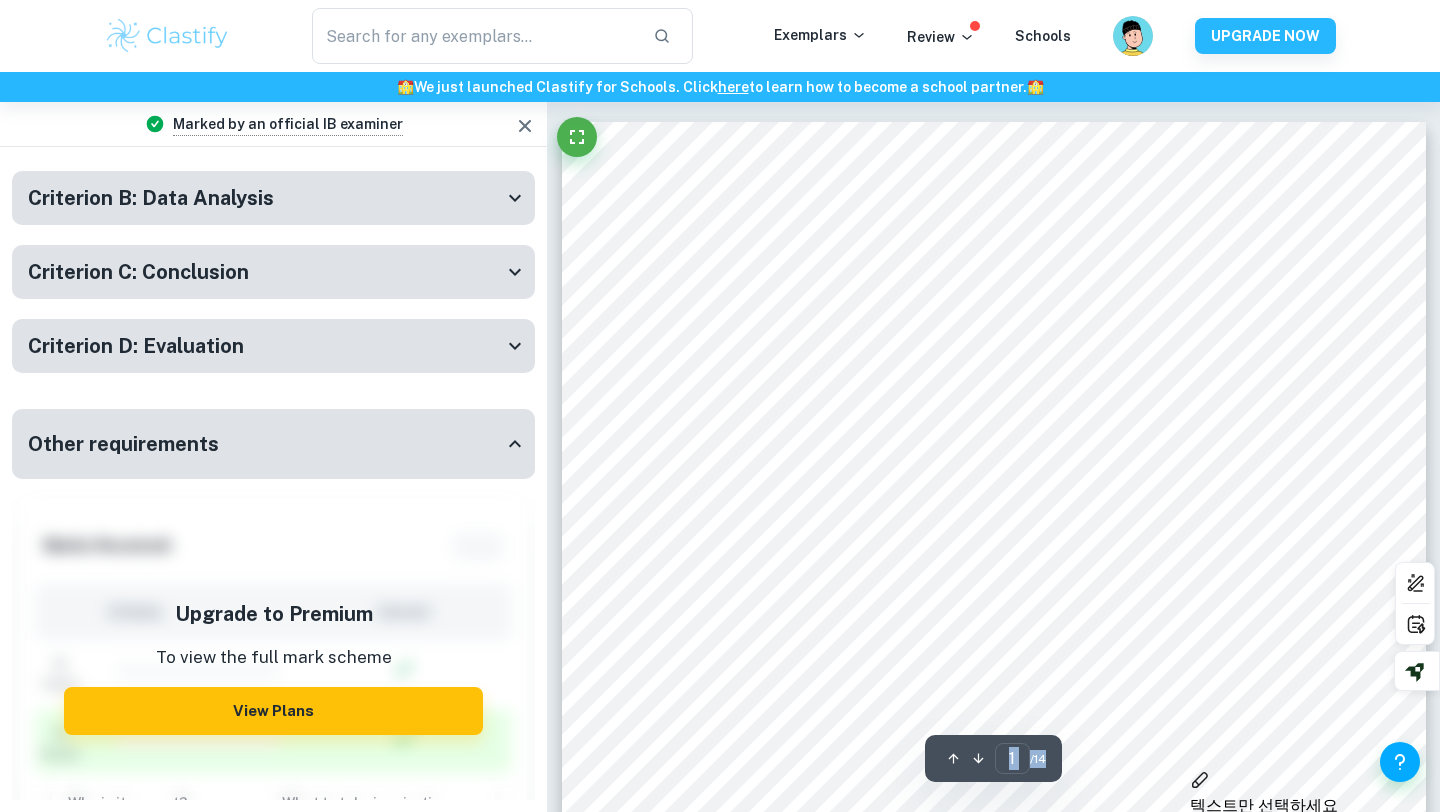 click on "Other requirements" at bounding box center (265, 444) 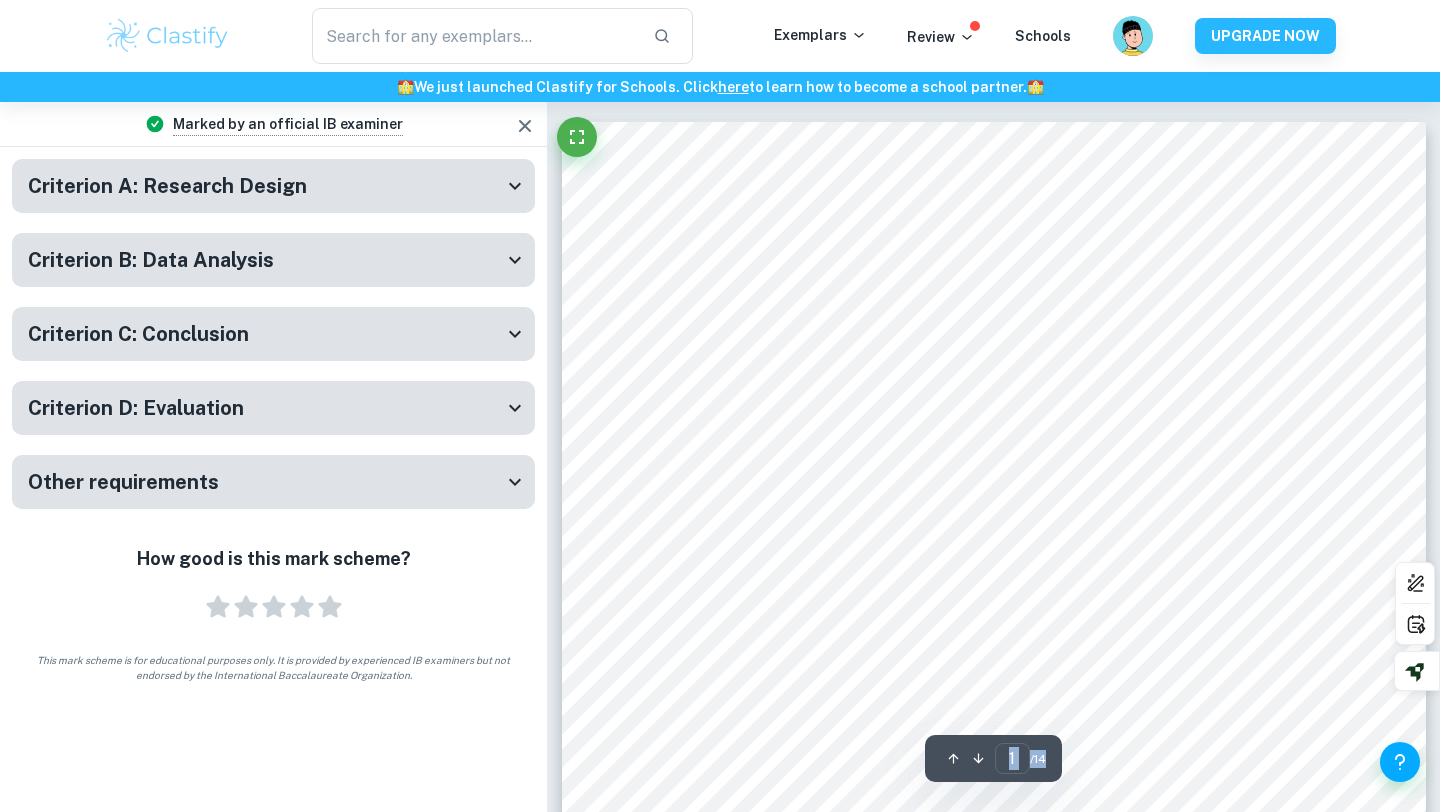 scroll, scrollTop: 0, scrollLeft: 0, axis: both 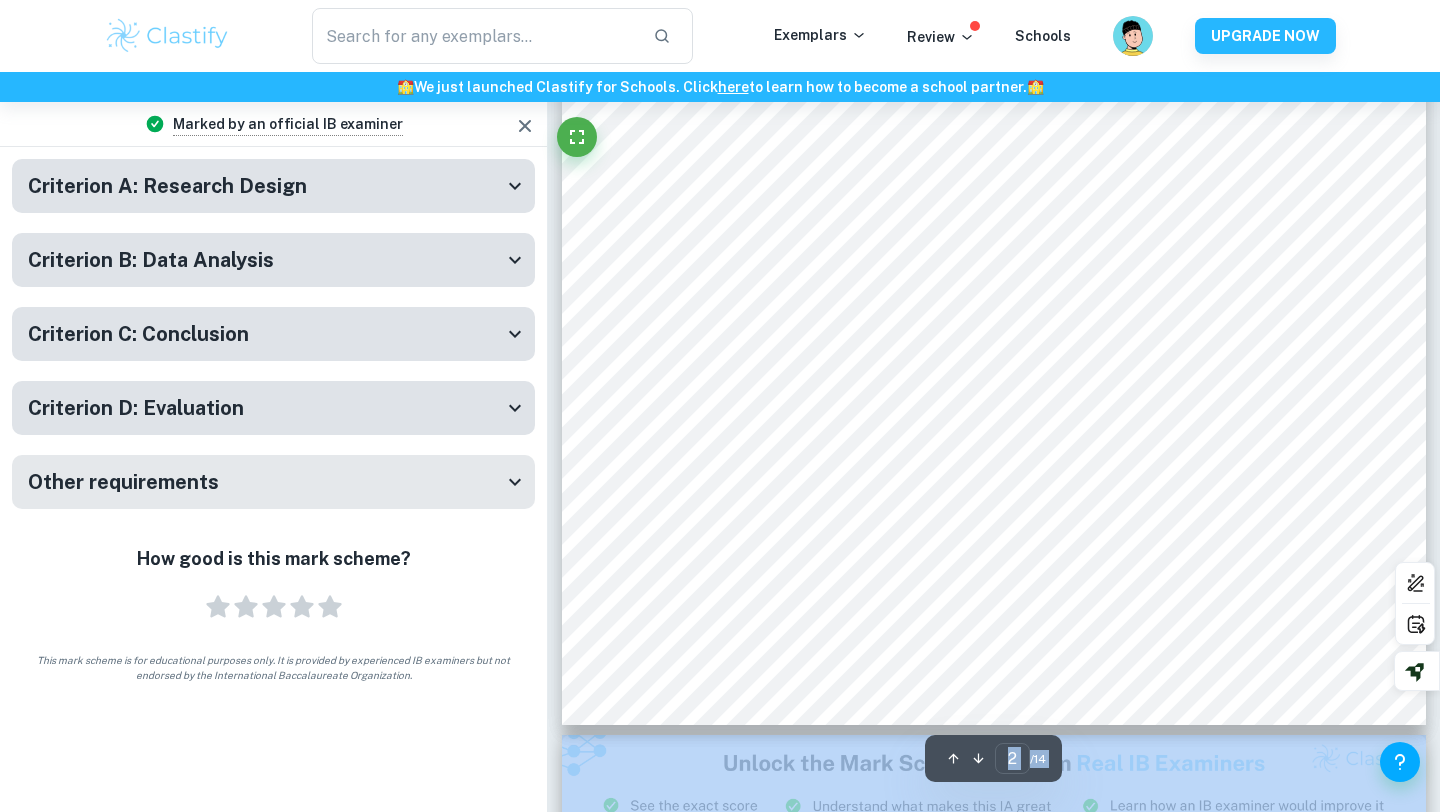 type on "1" 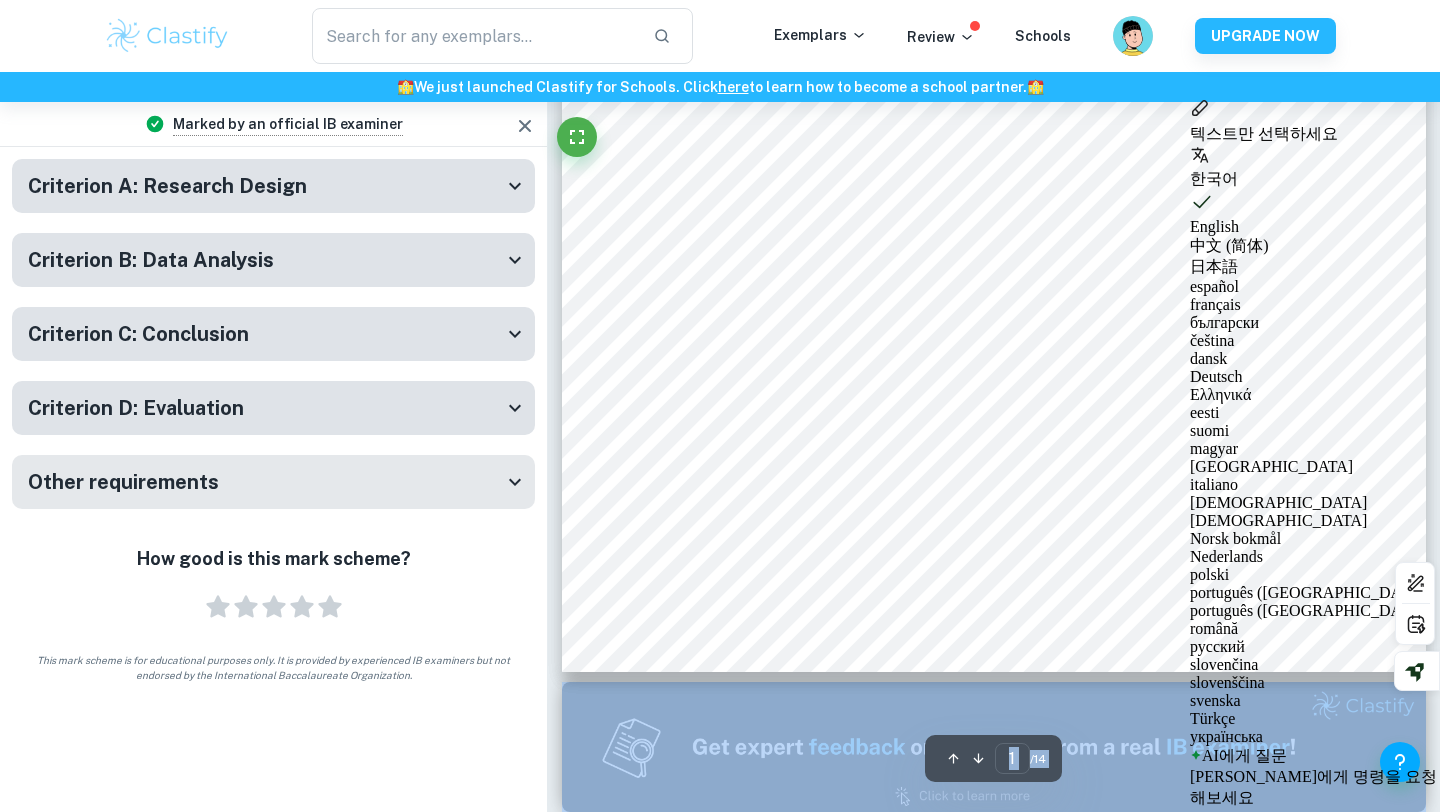 scroll, scrollTop: 0, scrollLeft: 0, axis: both 